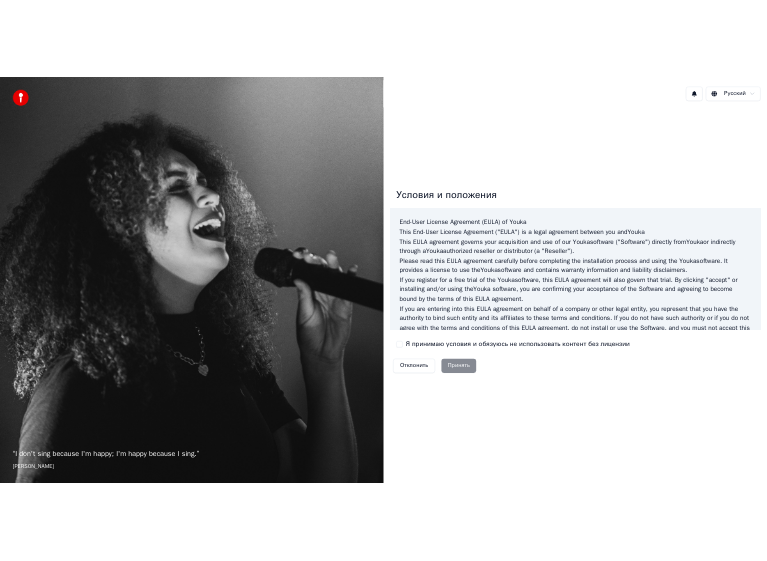 scroll, scrollTop: 0, scrollLeft: 0, axis: both 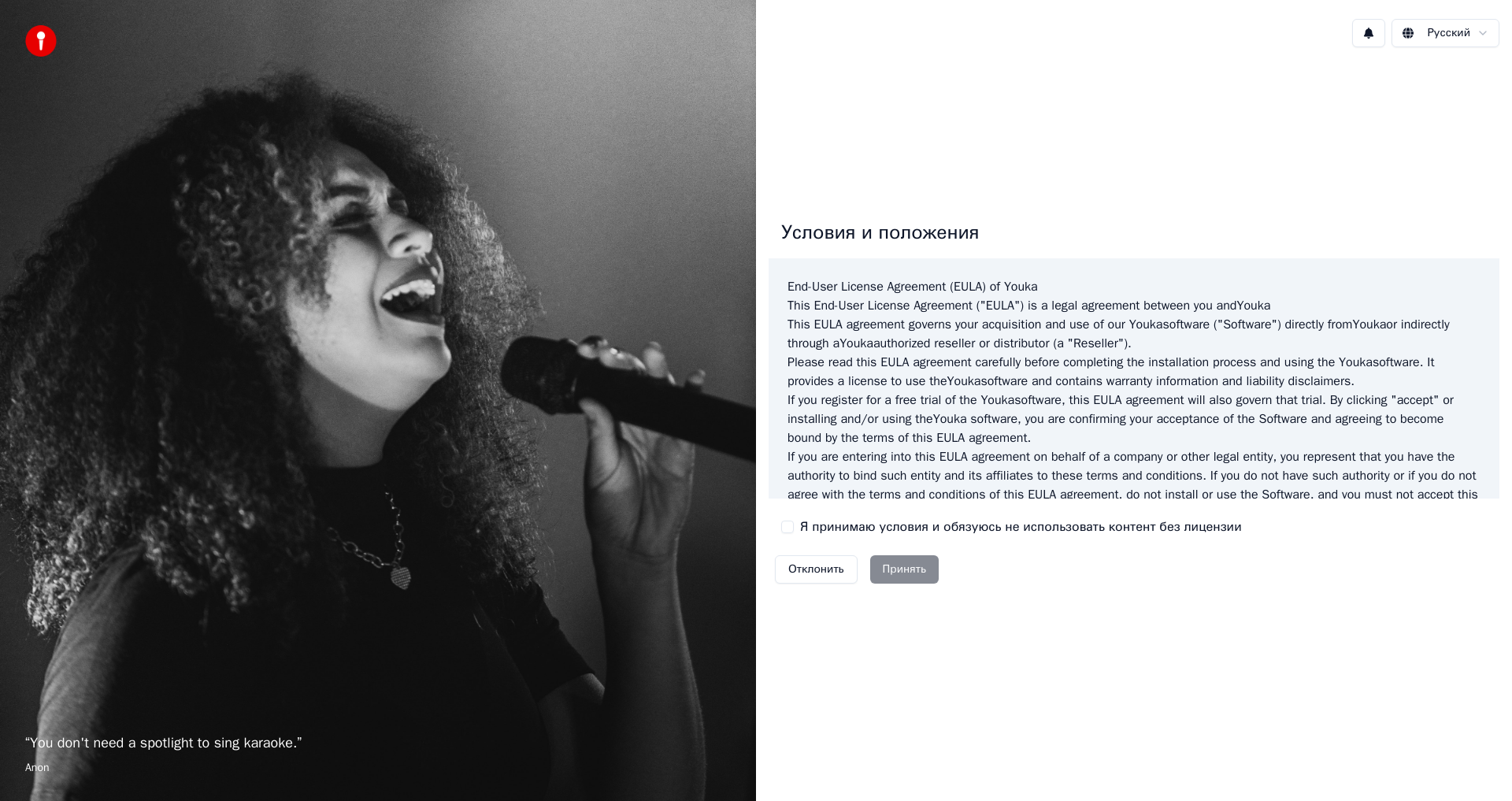 click on "Я принимаю условия и обязуюсь не использовать контент без лицензии" at bounding box center [788, 527] 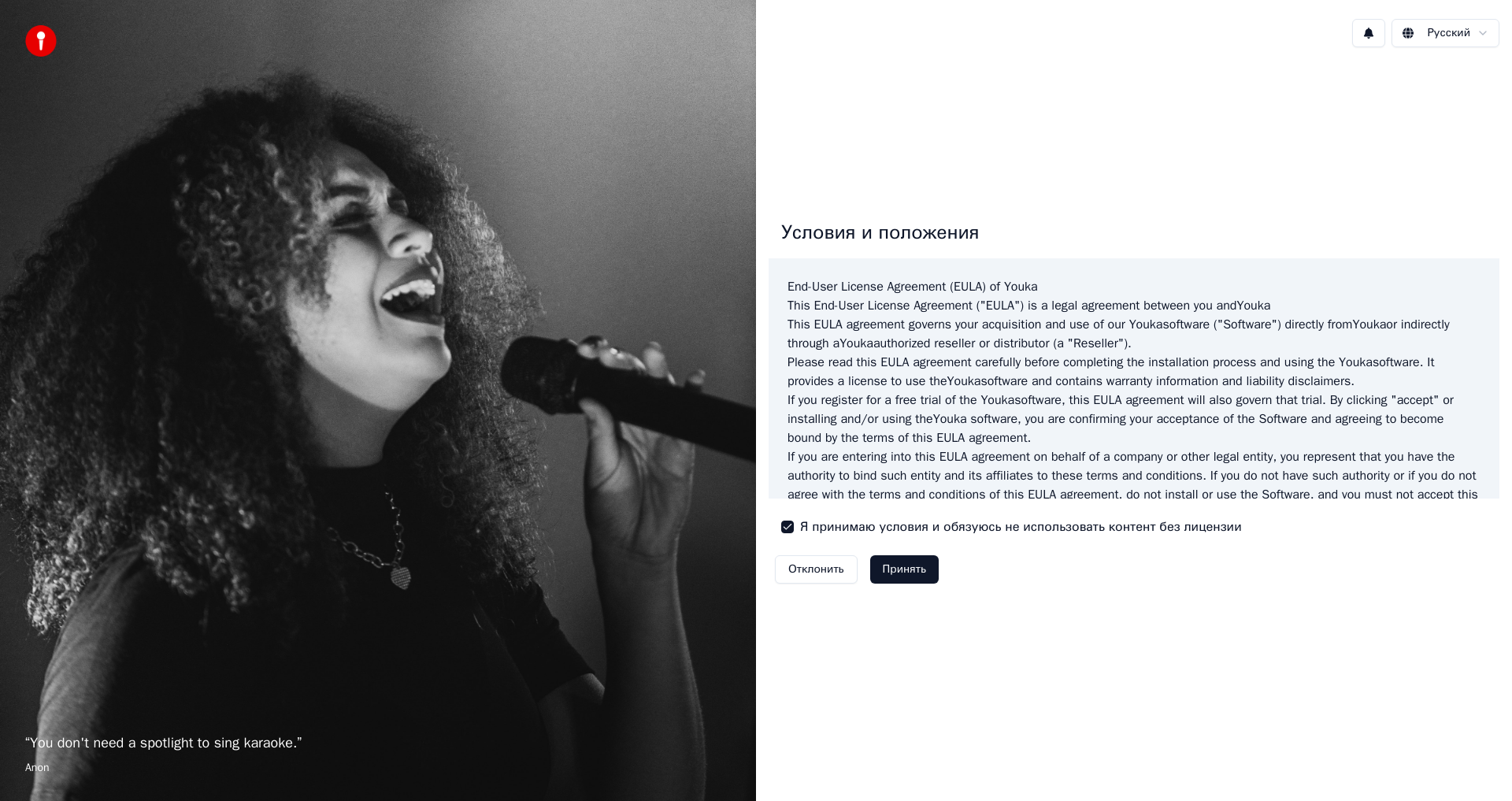 click on "Принять" at bounding box center (904, 569) 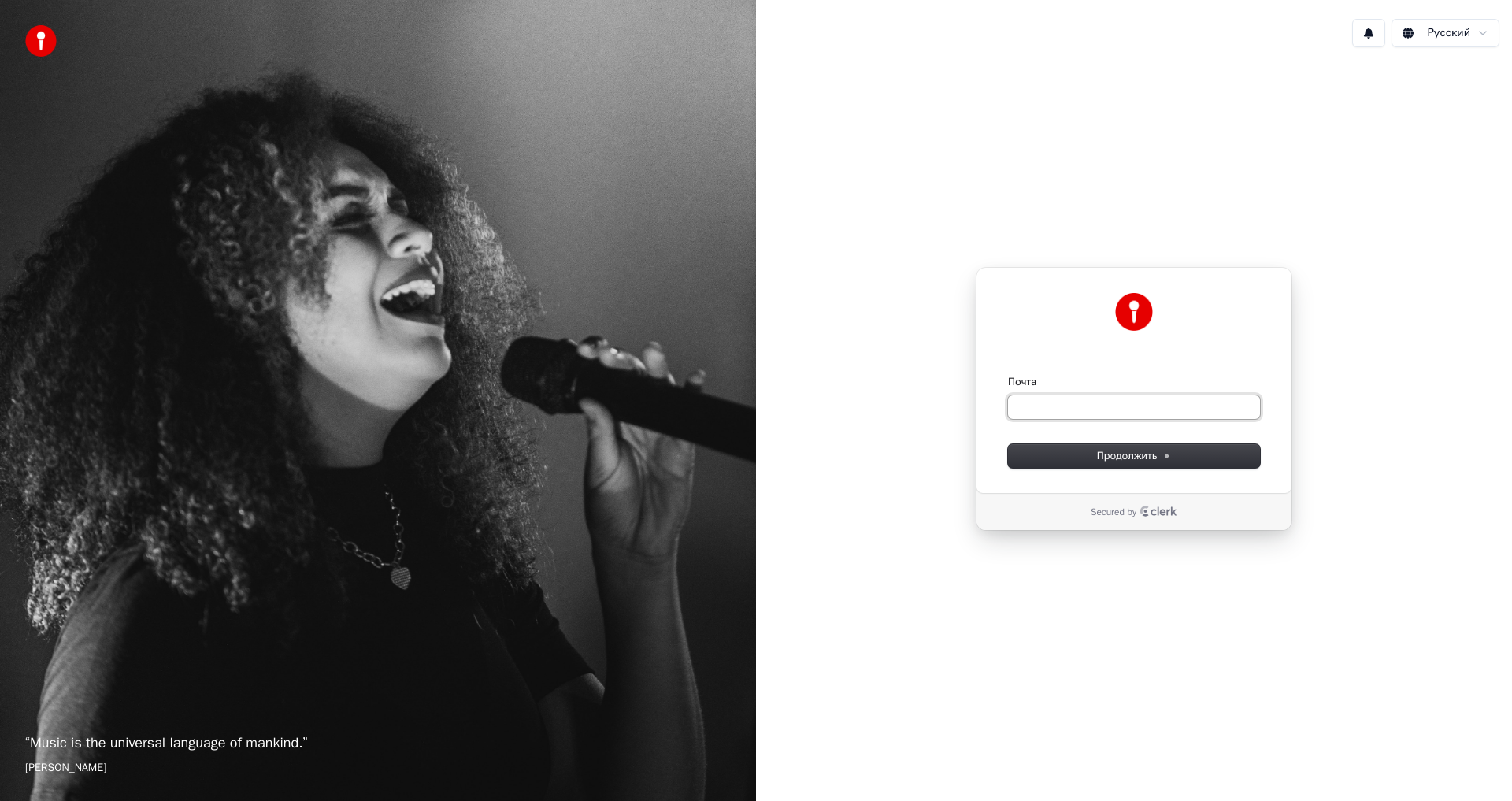 click on "Почта" at bounding box center (1134, 407) 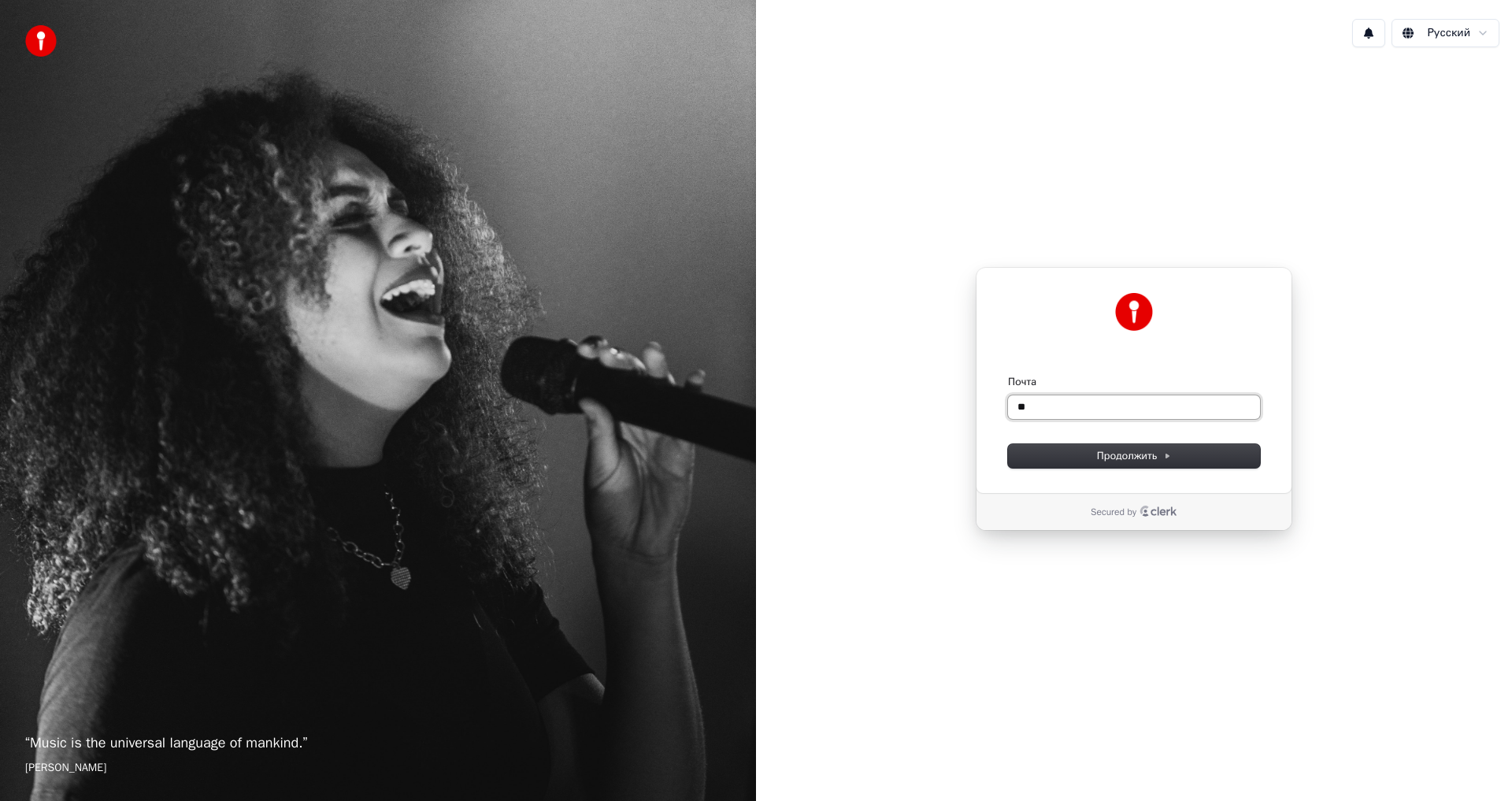 type on "*" 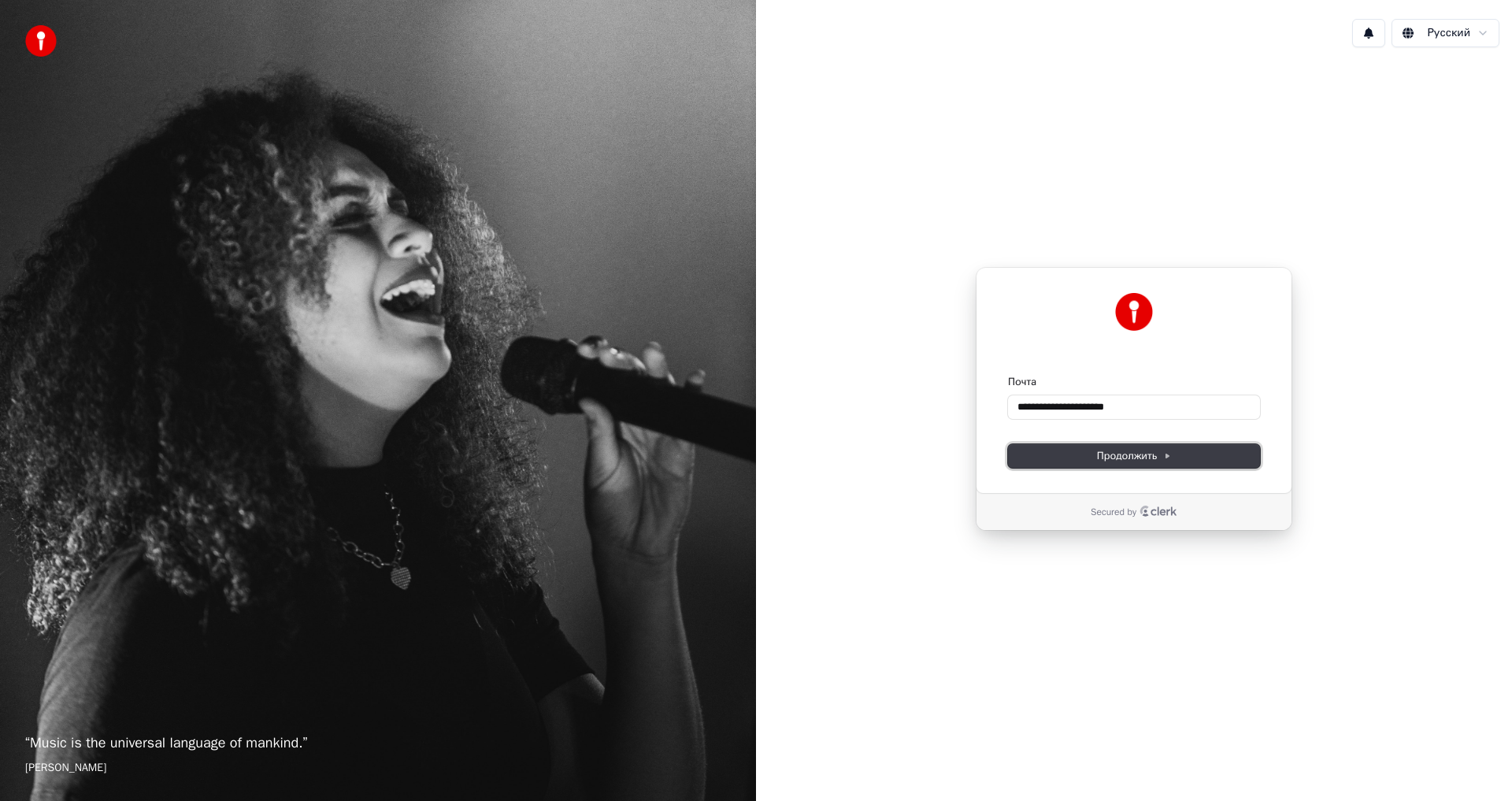 click on "Продолжить" at bounding box center (1134, 456) 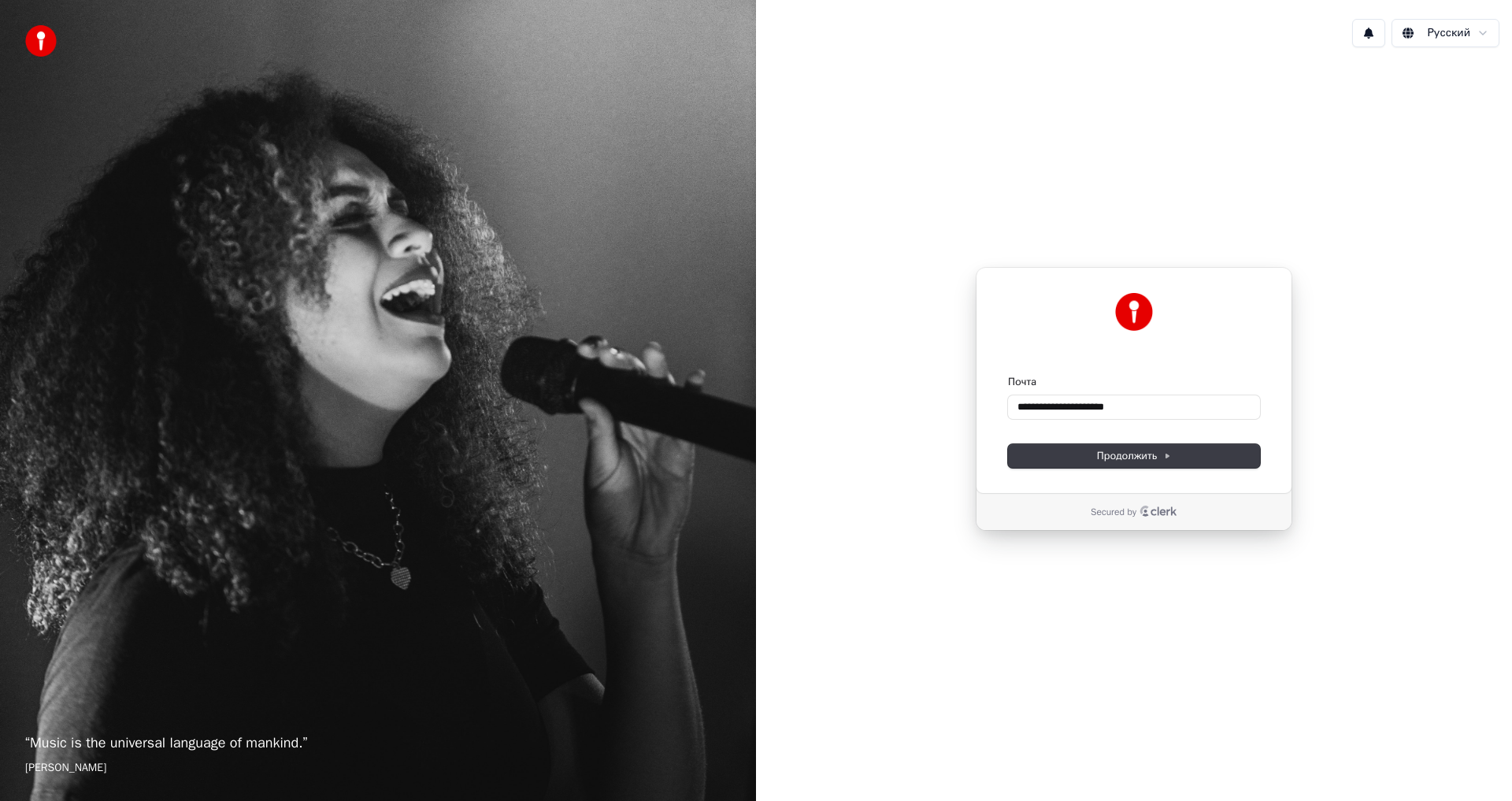 type on "**********" 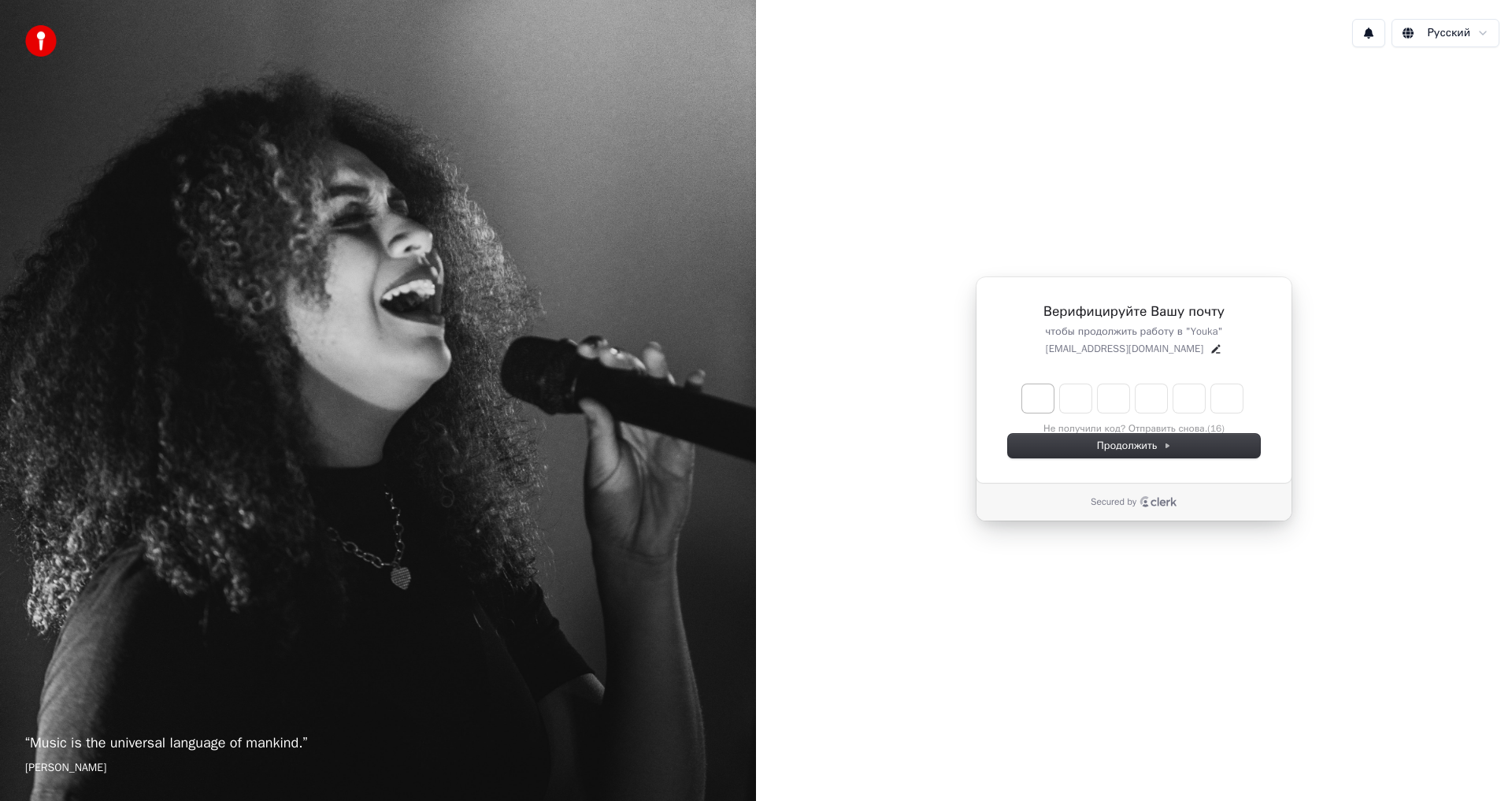 type on "*" 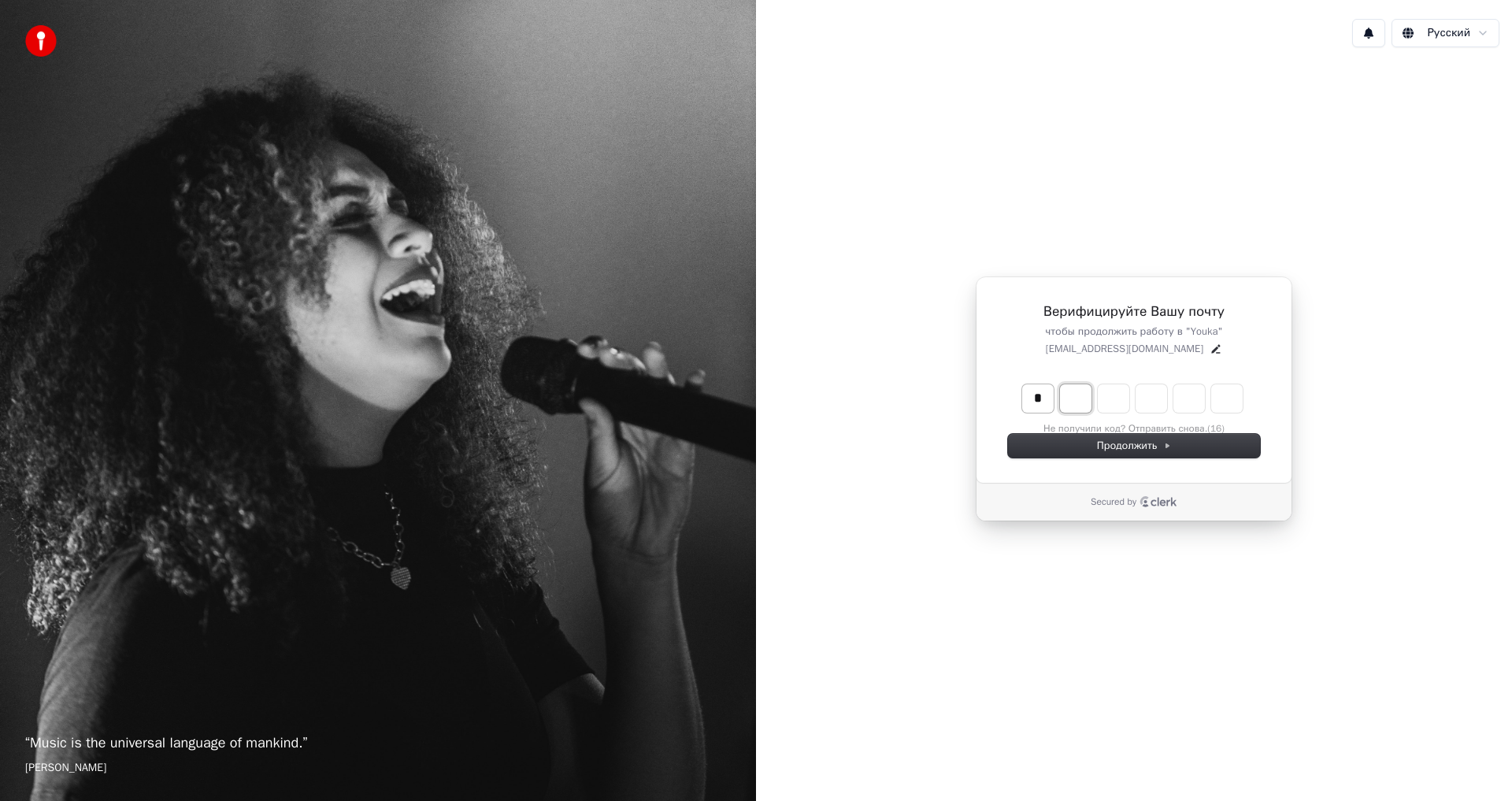 type on "*" 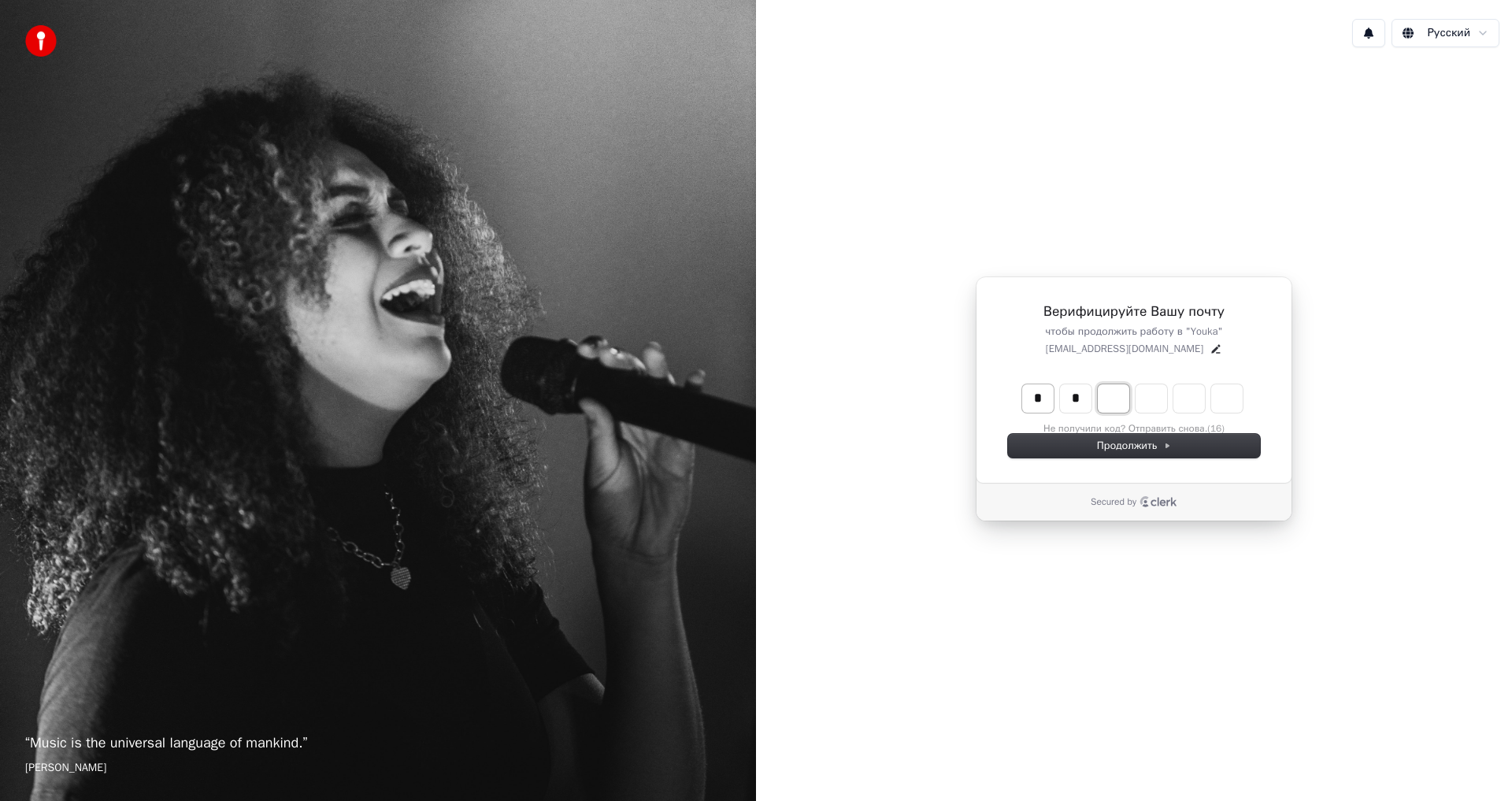 type on "*" 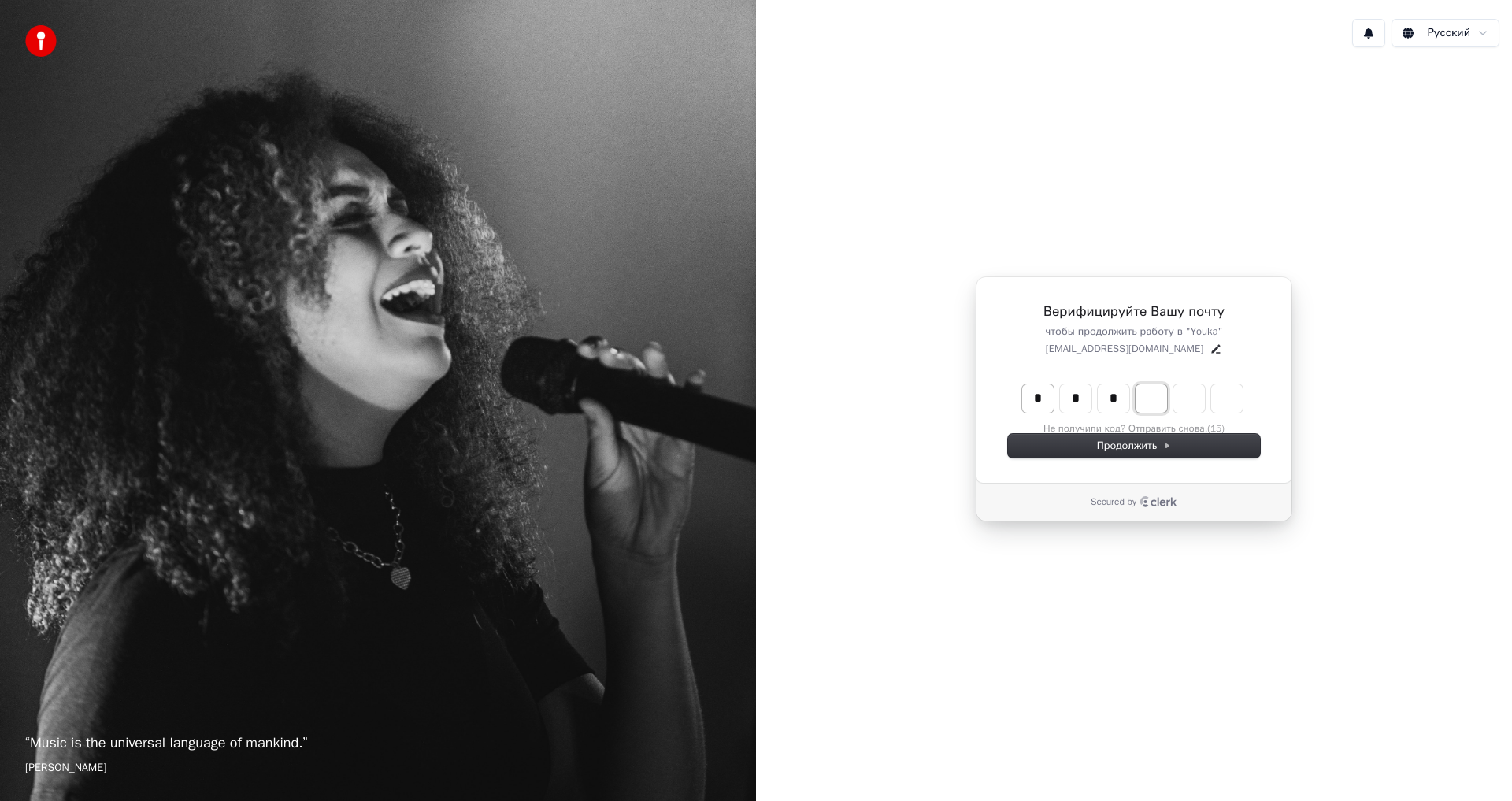 type on "*" 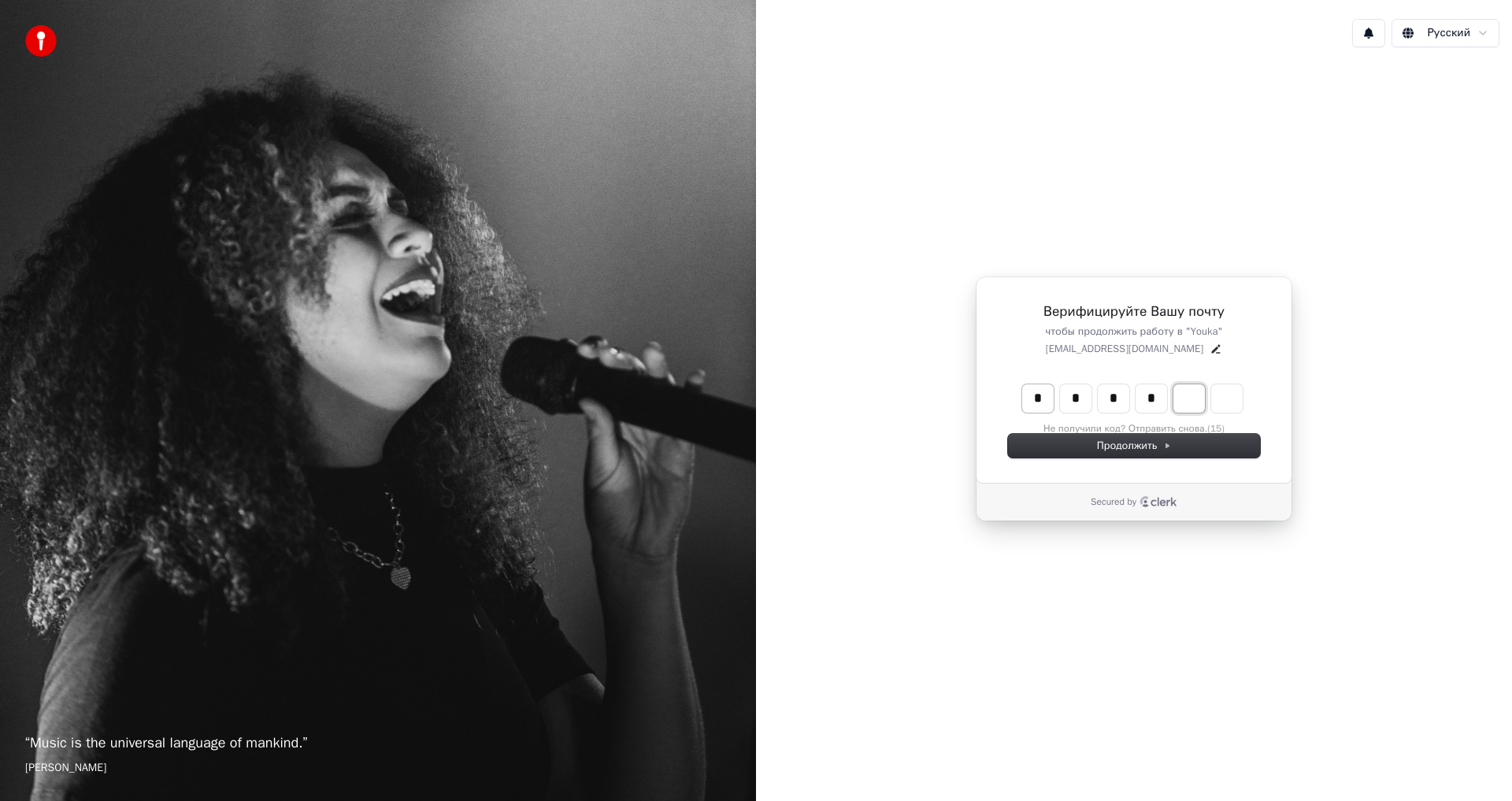 type on "*" 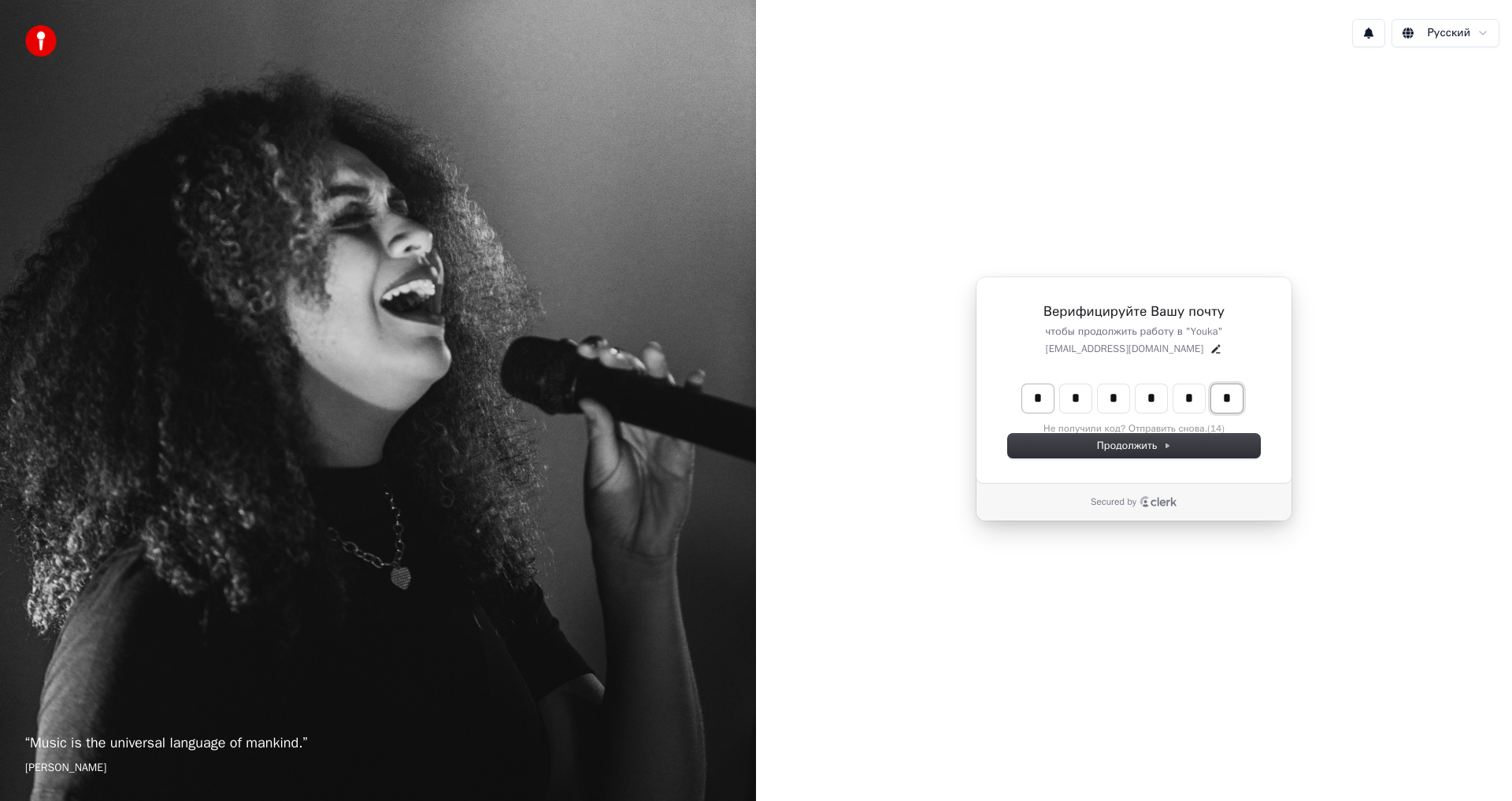 type on "*" 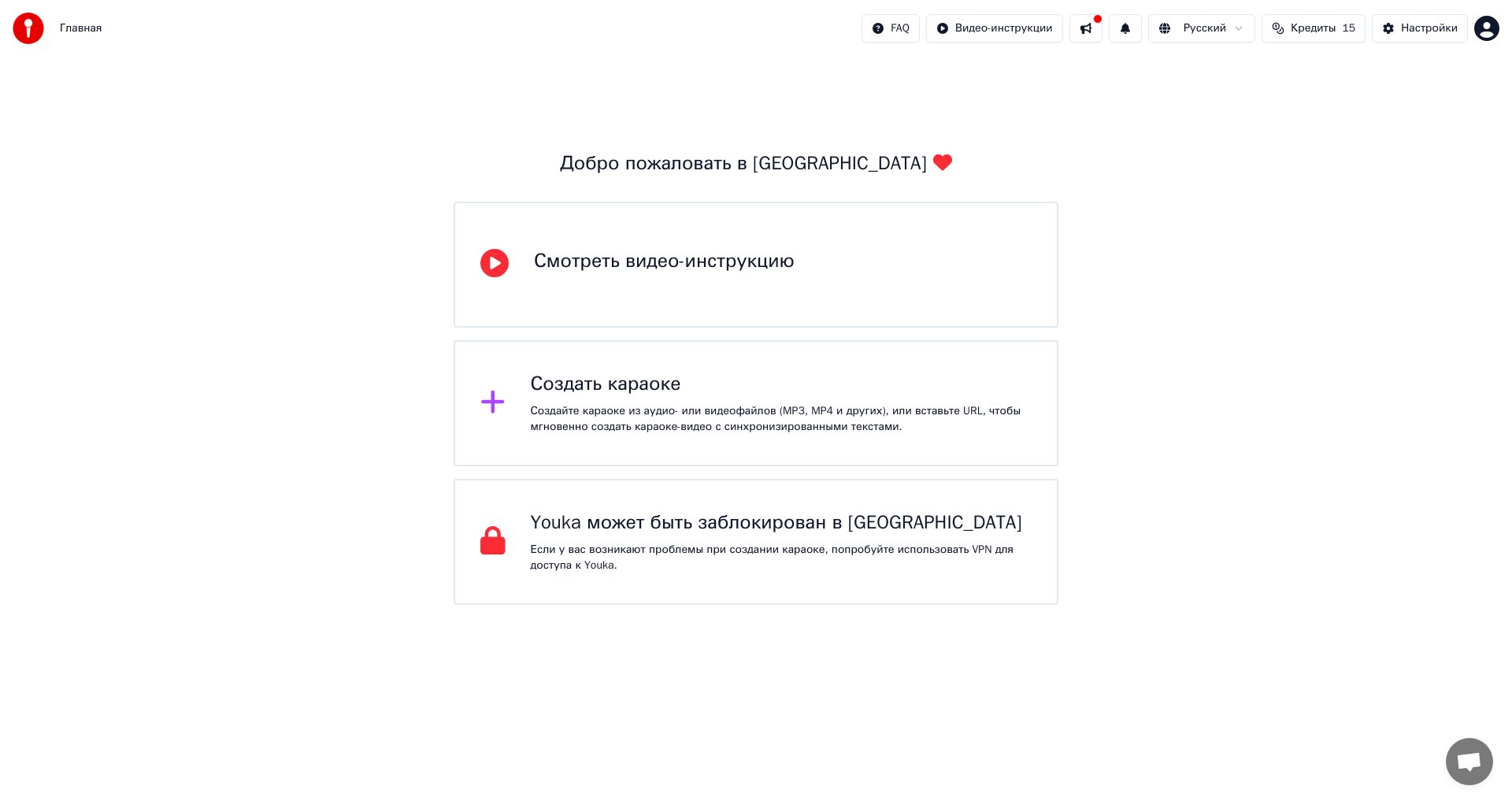 click on "Создать караоке" at bounding box center (781, 384) 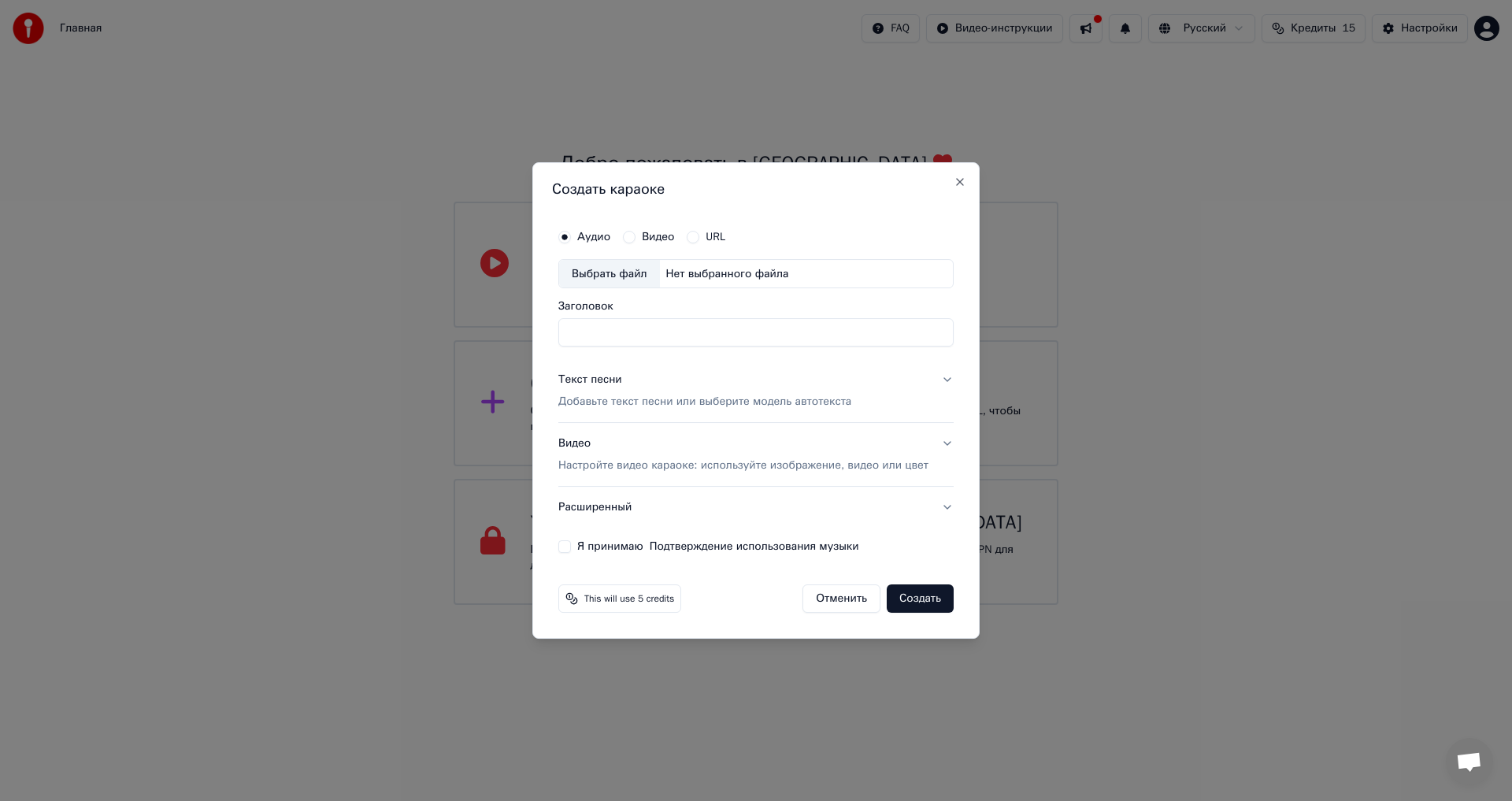 click on "Видео" at bounding box center (629, 237) 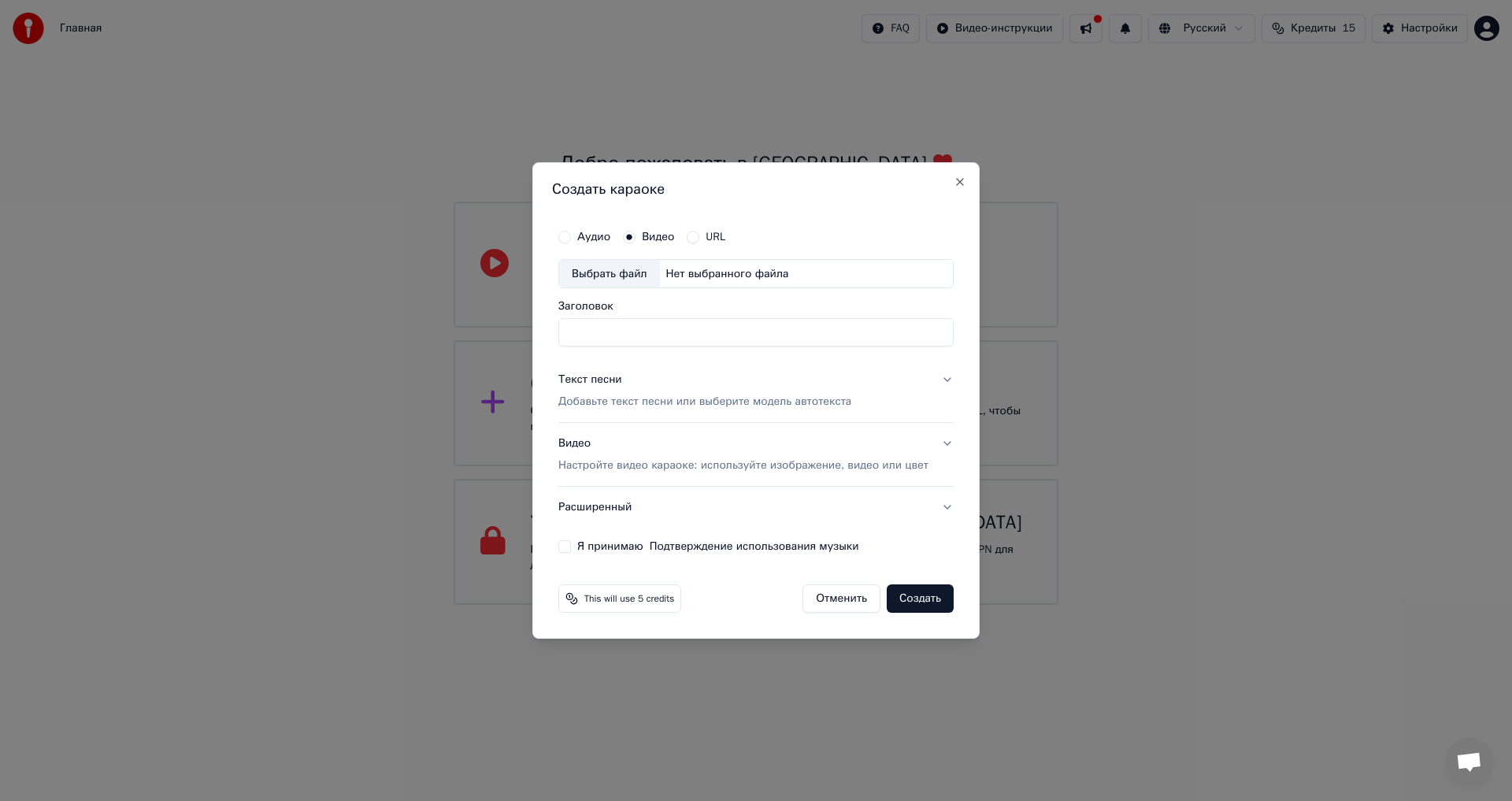 click on "Аудио Видео URL" at bounding box center [756, 237] 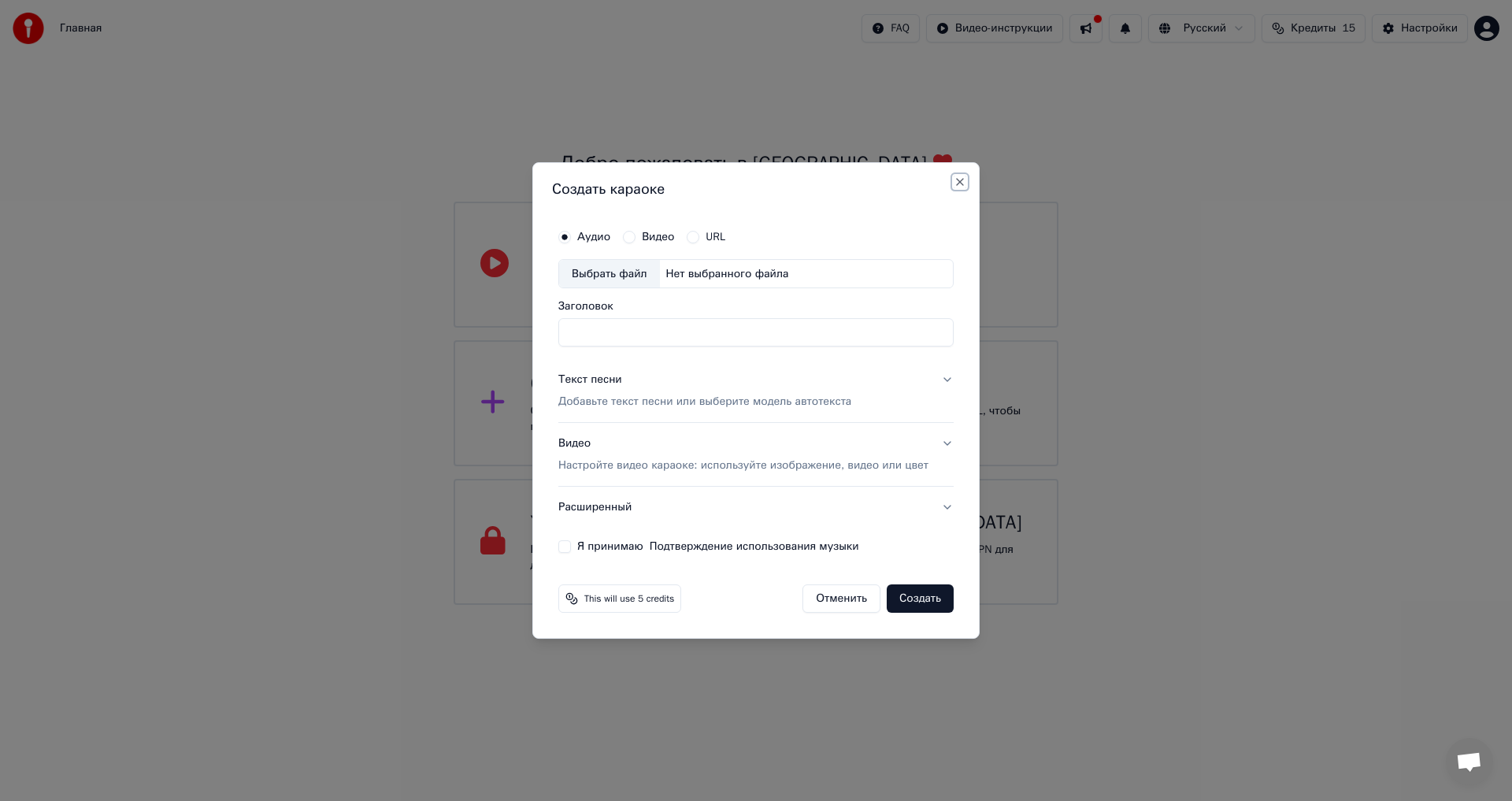 click on "Close" at bounding box center [960, 182] 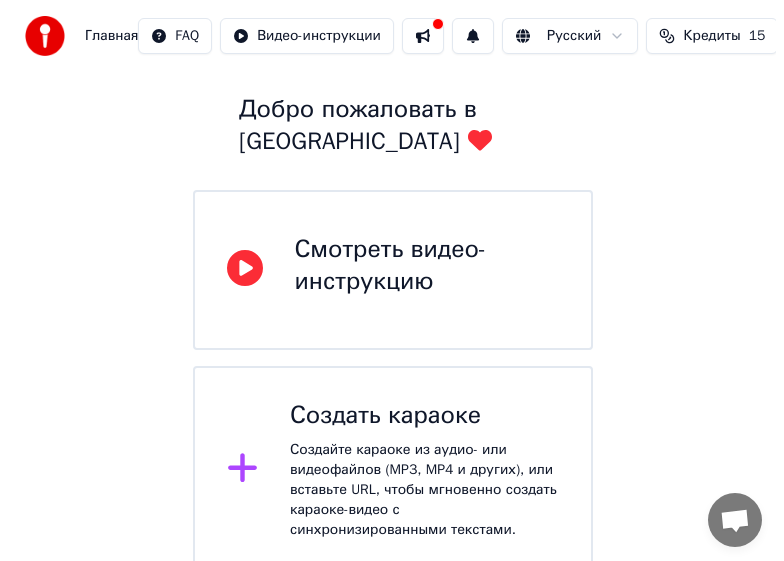 scroll, scrollTop: 200, scrollLeft: 0, axis: vertical 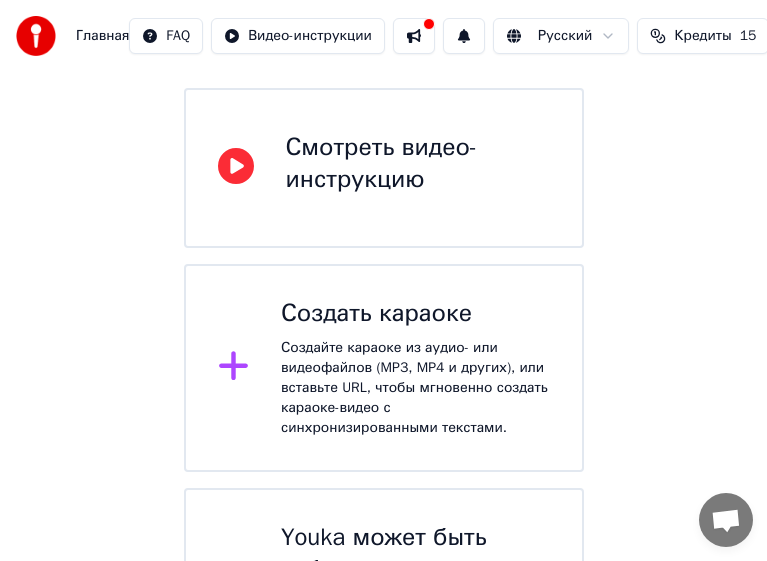 click on "Создать караоке Создайте караоке из аудио- или видеофайлов (MP3, MP4 и других), или вставьте URL, чтобы мгновенно создать караоке-видео с синхронизированными текстами." at bounding box center (415, 368) 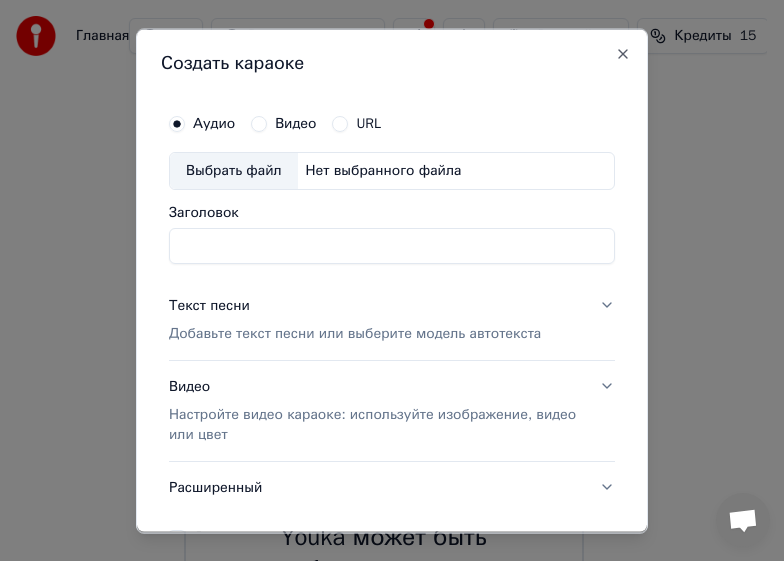 click on "Выбрать файл" at bounding box center [234, 170] 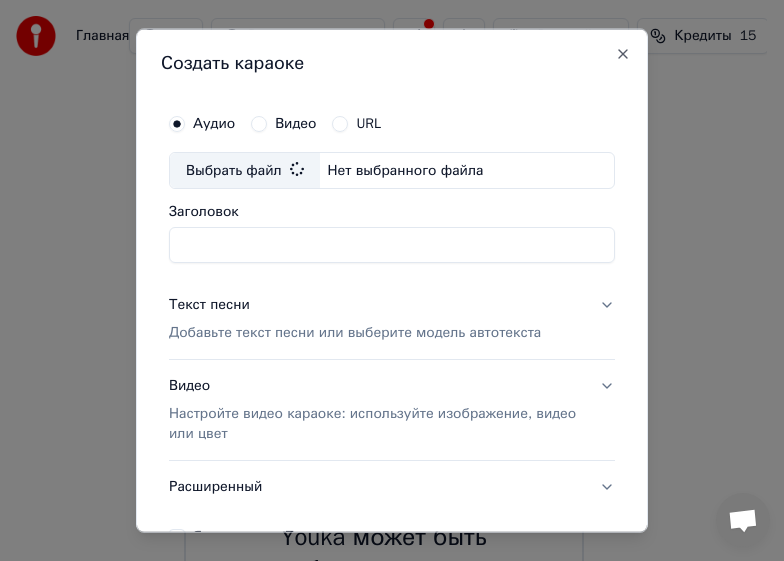 click on "Добавьте текст песни или выберите модель автотекста" at bounding box center (355, 333) 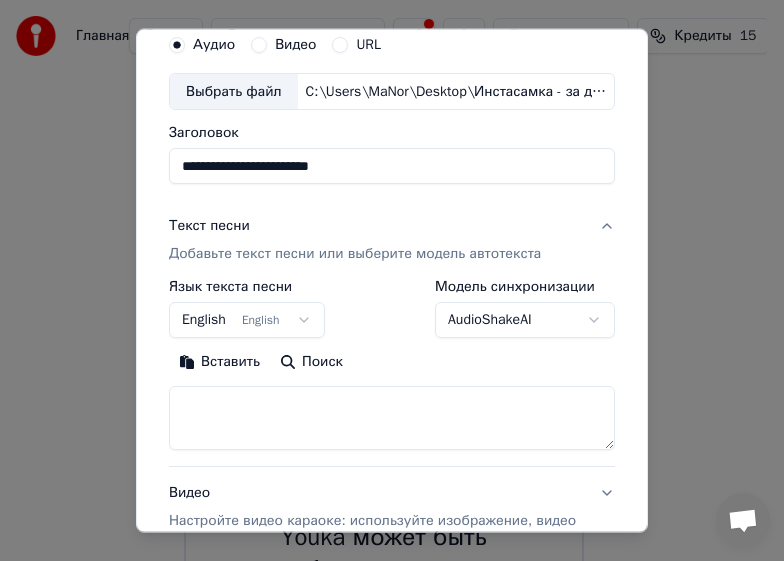 scroll, scrollTop: 200, scrollLeft: 0, axis: vertical 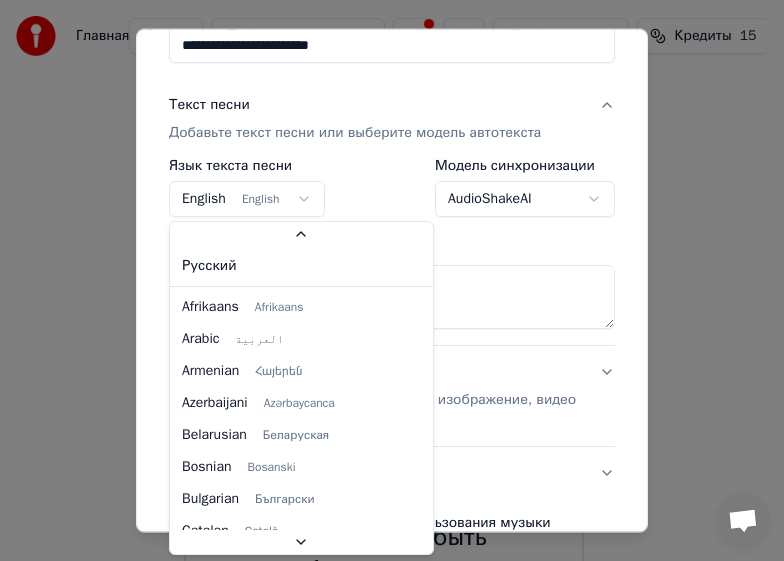 click on "**********" at bounding box center [383, 260] 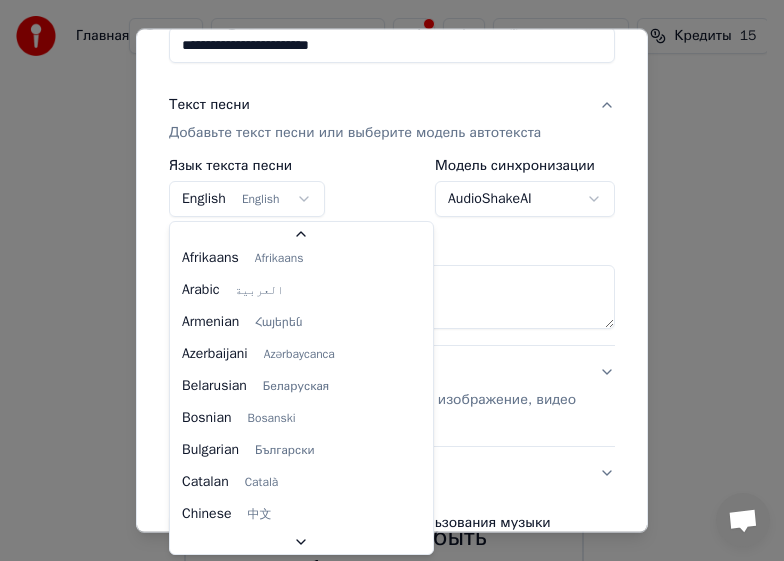 scroll, scrollTop: 160, scrollLeft: 0, axis: vertical 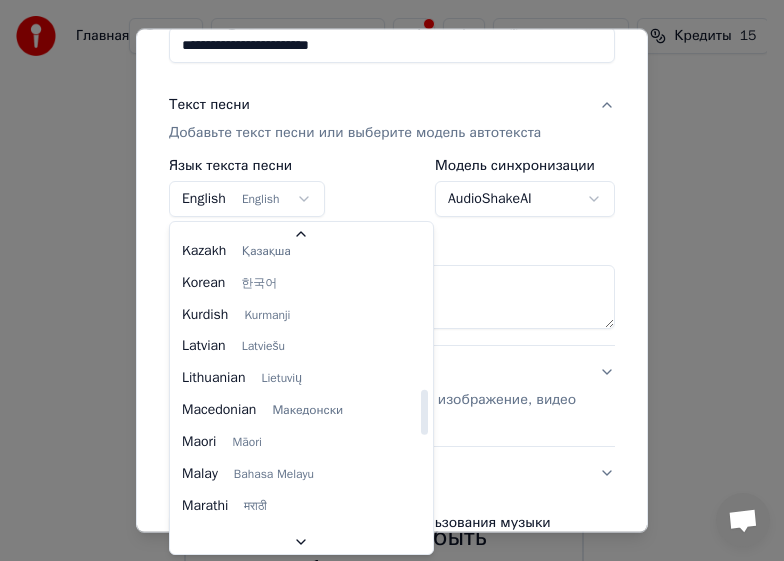 drag, startPoint x: 288, startPoint y: 457, endPoint x: 469, endPoint y: 287, distance: 248.31633 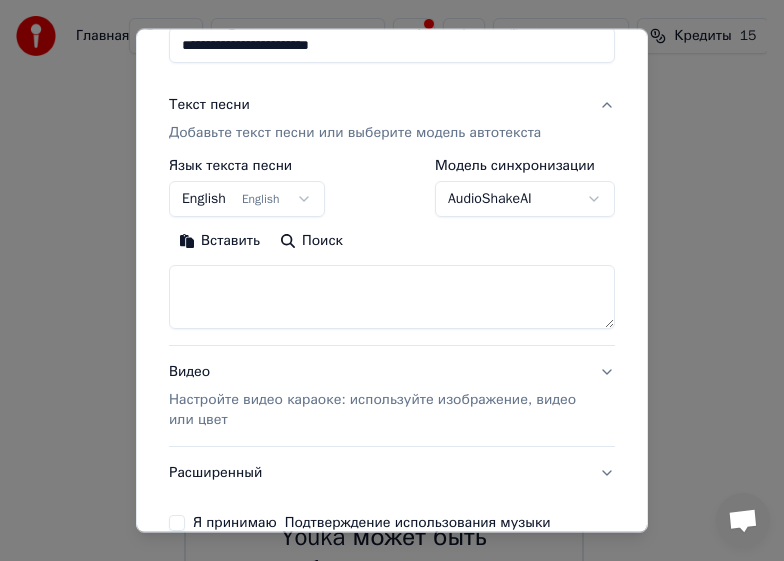 click on "**********" at bounding box center [383, 260] 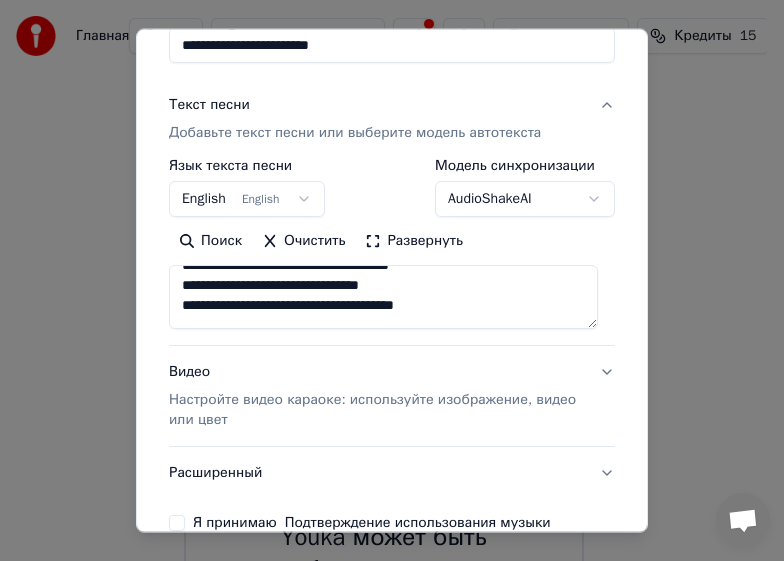 scroll, scrollTop: 0, scrollLeft: 0, axis: both 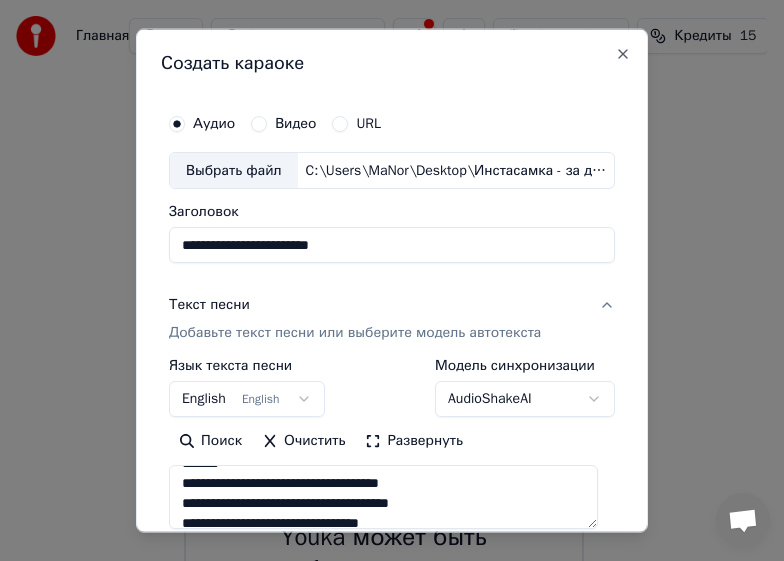 click on "**********" at bounding box center (392, 477) 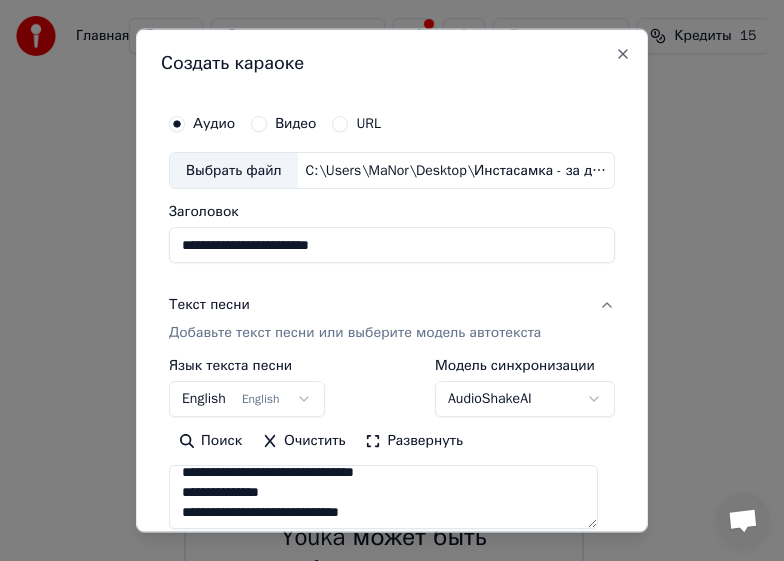 scroll, scrollTop: 534, scrollLeft: 0, axis: vertical 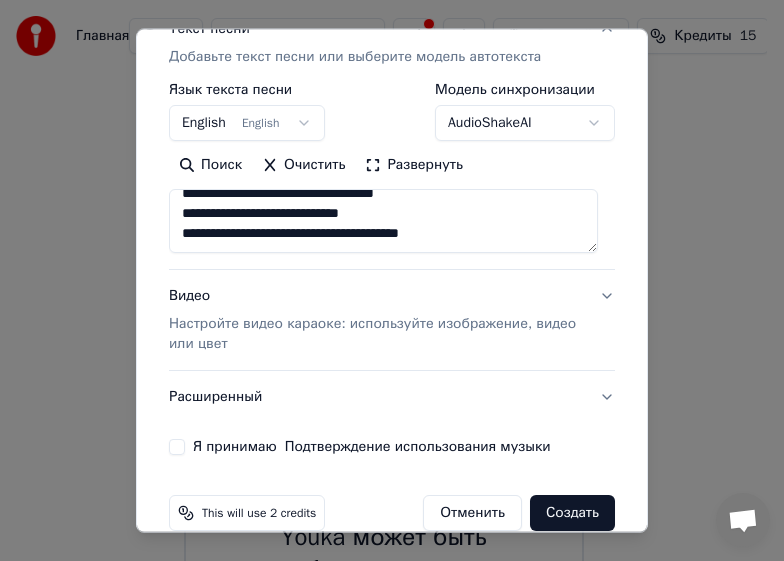 drag, startPoint x: 249, startPoint y: 473, endPoint x: 142, endPoint y: 455, distance: 108.503456 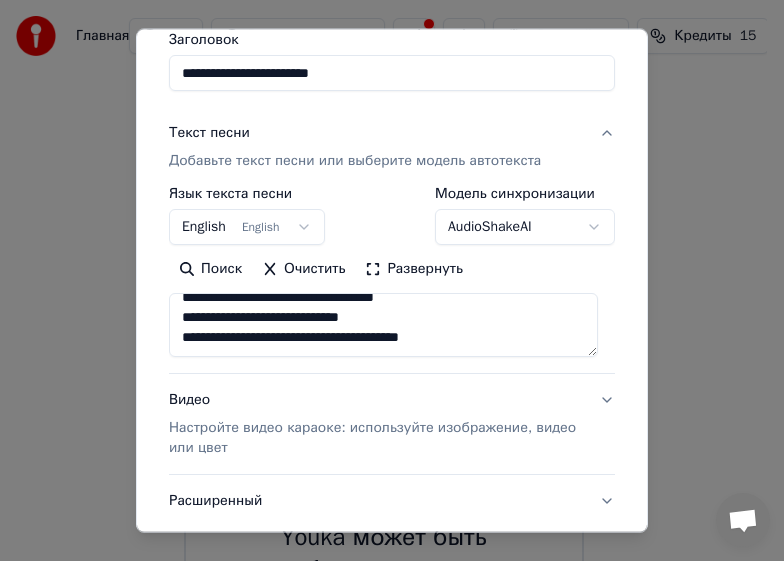 scroll, scrollTop: 300, scrollLeft: 0, axis: vertical 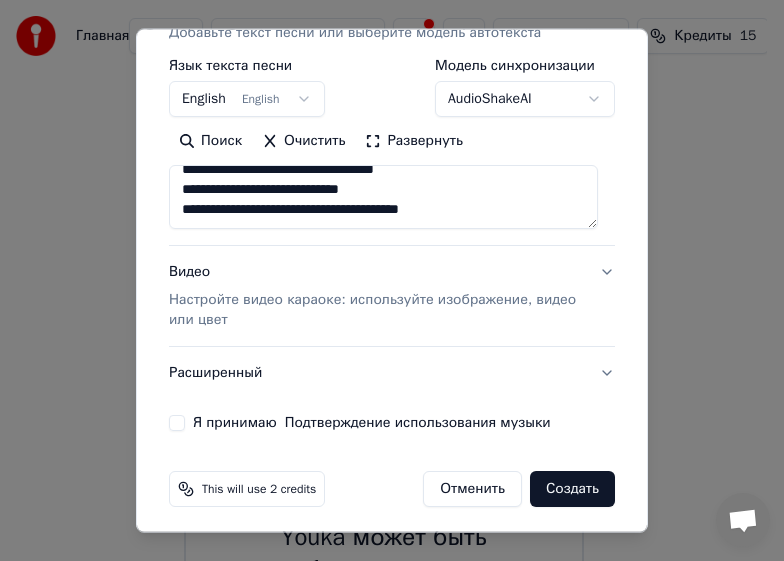 click on "**********" at bounding box center (383, 197) 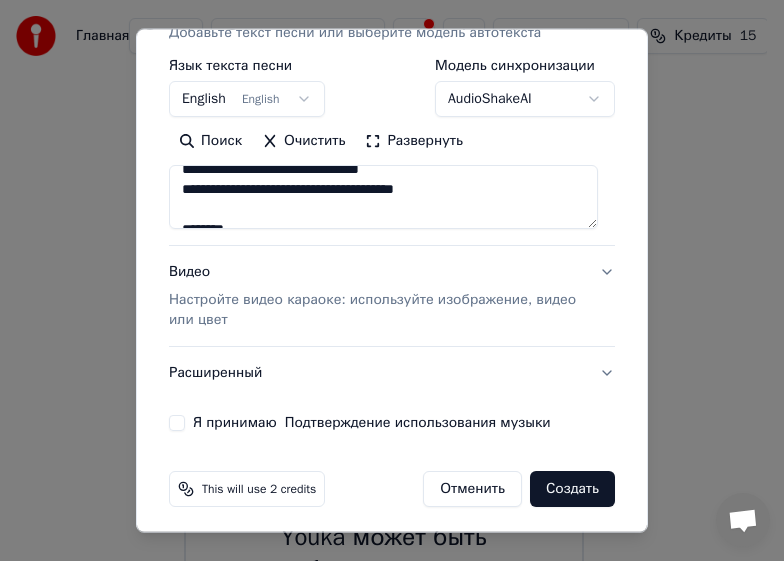 scroll, scrollTop: 294, scrollLeft: 0, axis: vertical 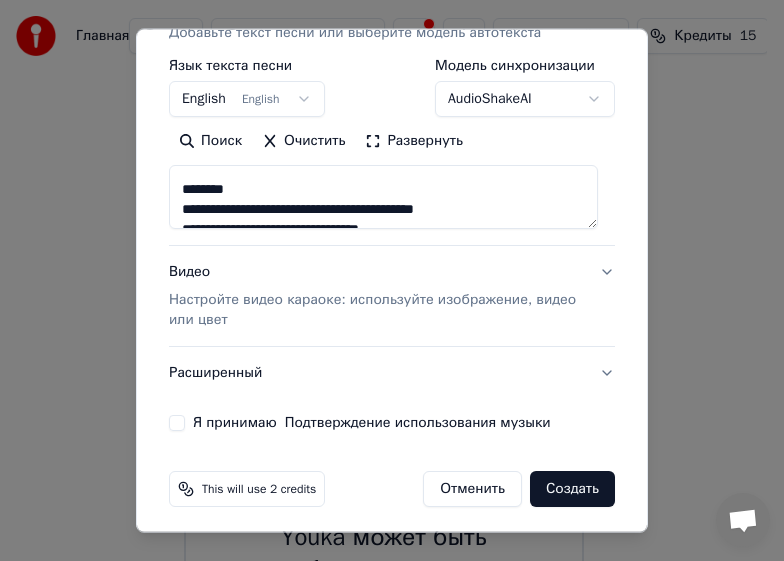 click on "**********" at bounding box center (383, 197) 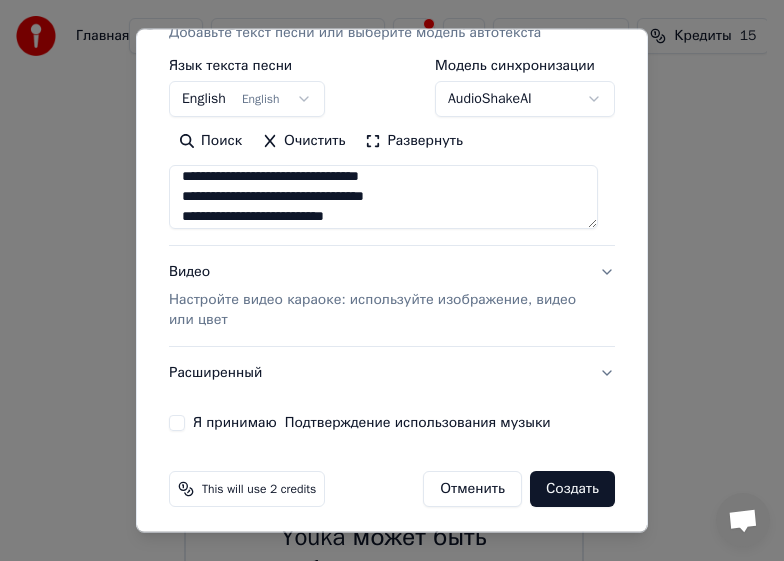 scroll, scrollTop: 267, scrollLeft: 0, axis: vertical 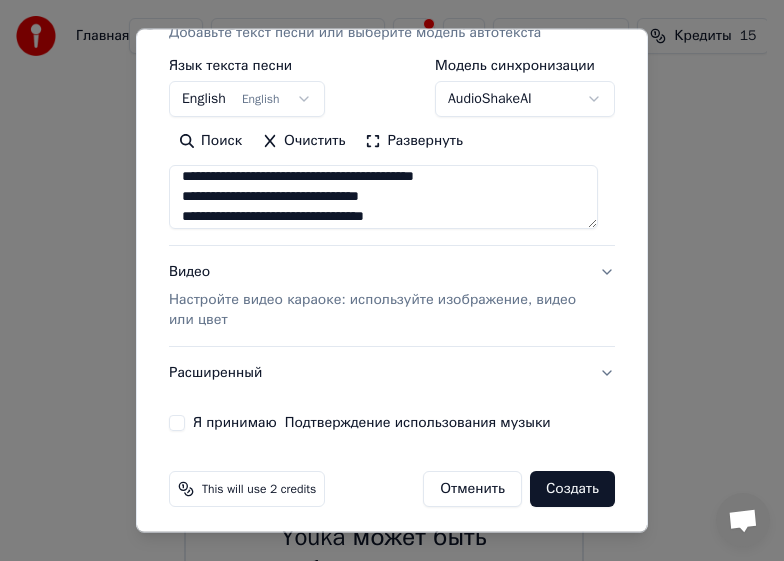 type on "**********" 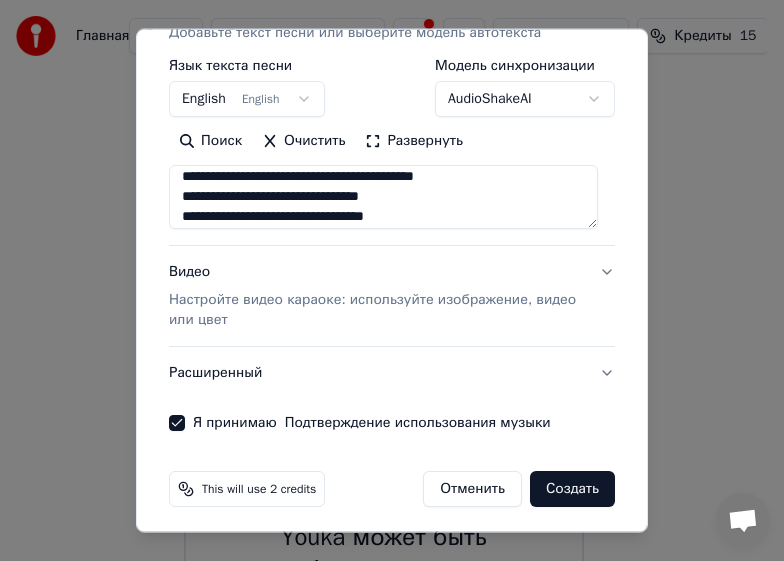 click on "Создать" at bounding box center [572, 489] 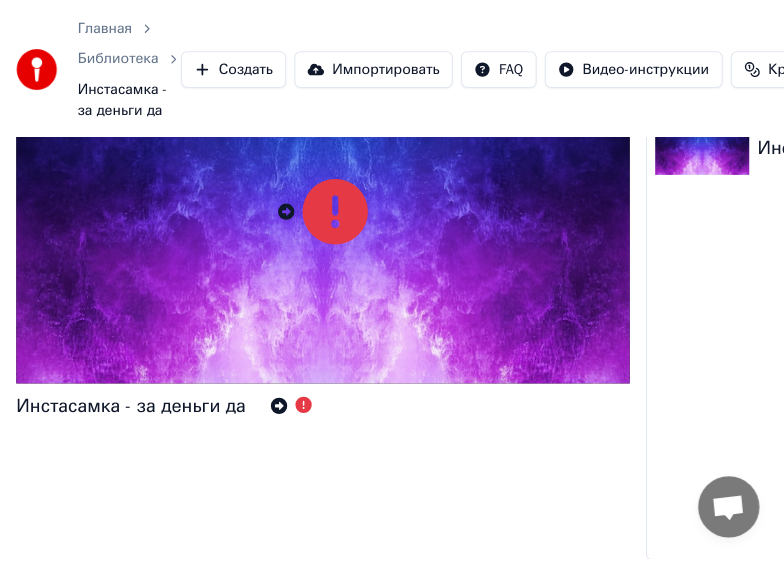 scroll, scrollTop: 0, scrollLeft: 0, axis: both 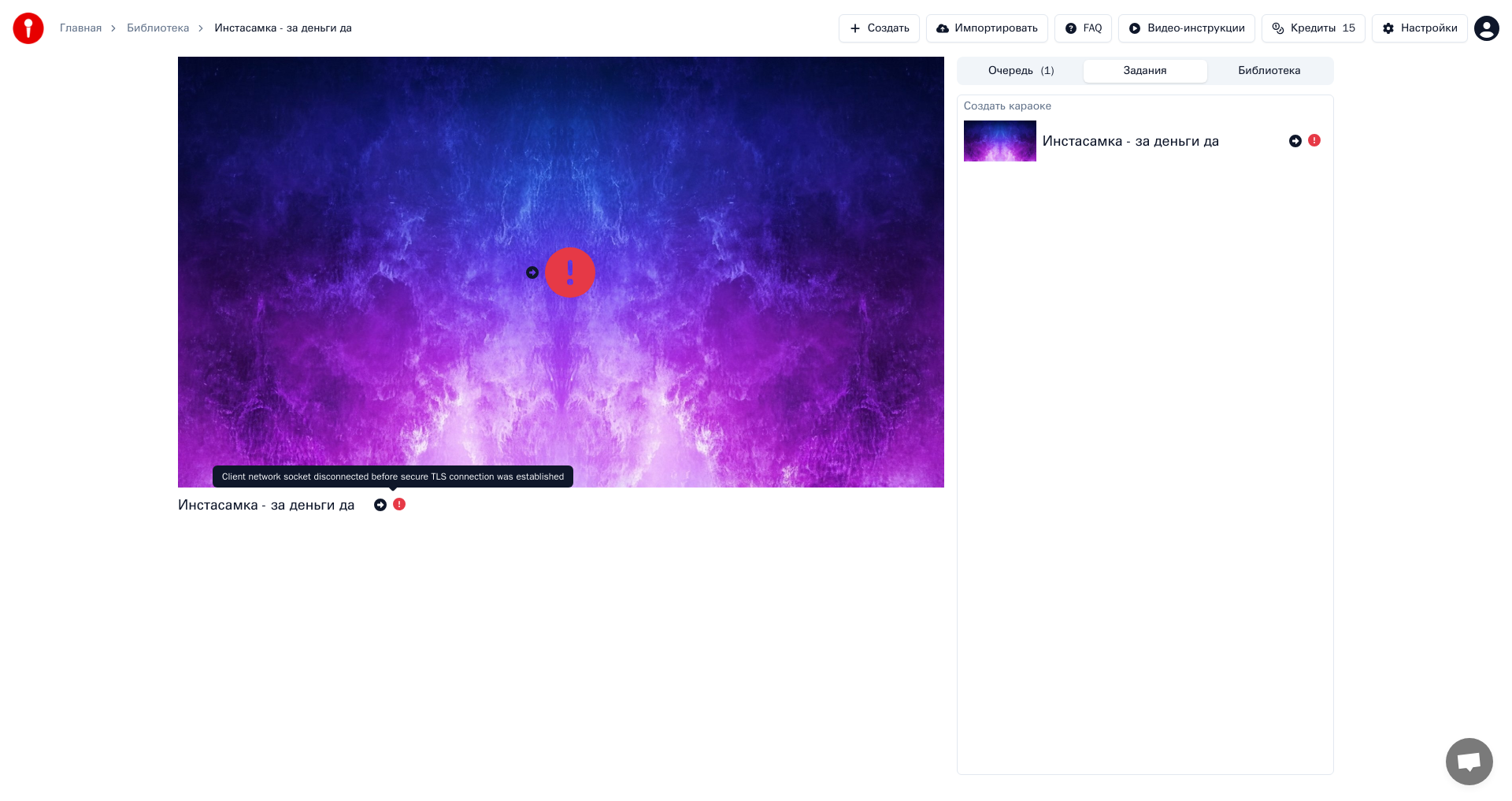 click 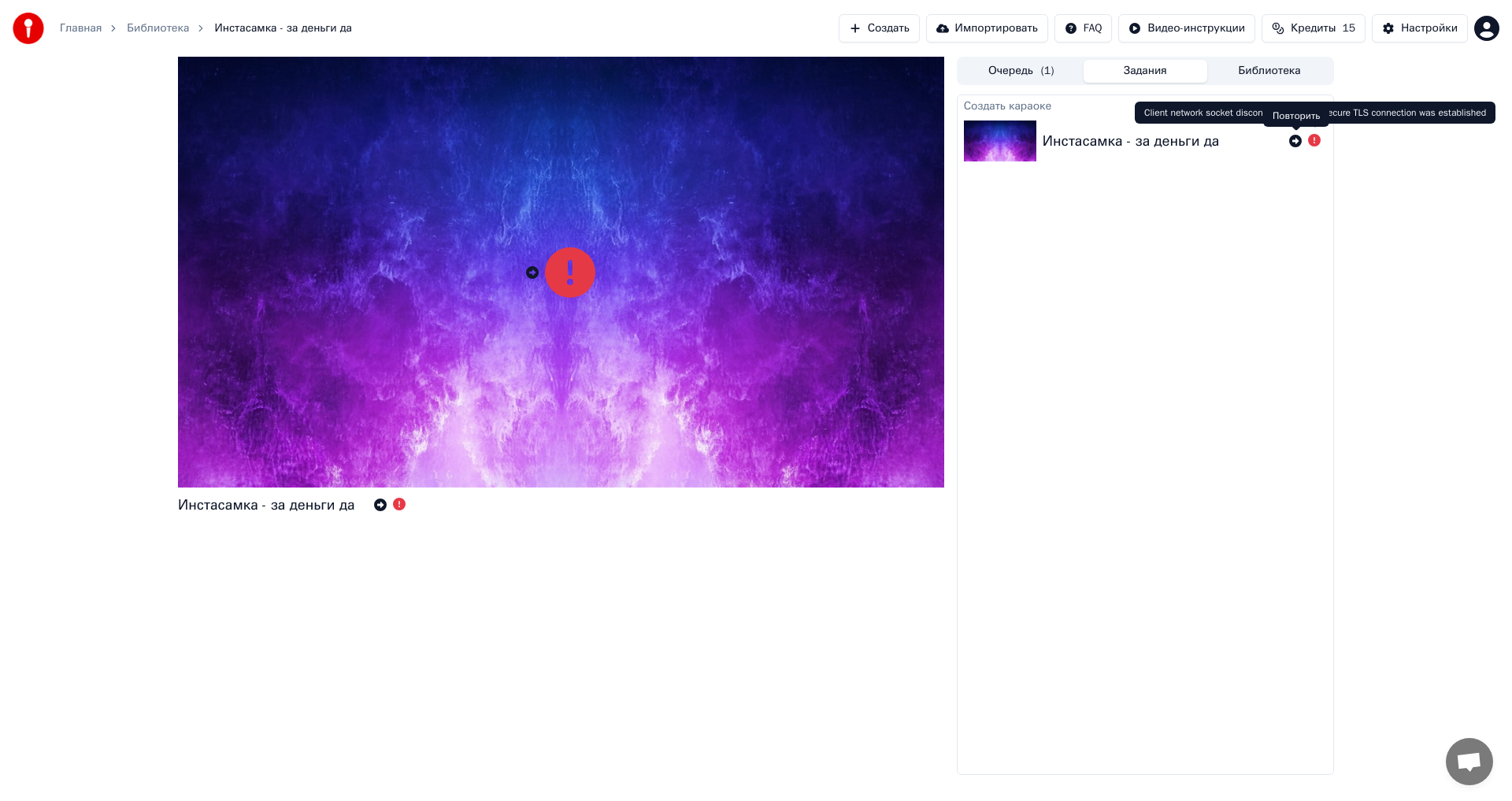 click 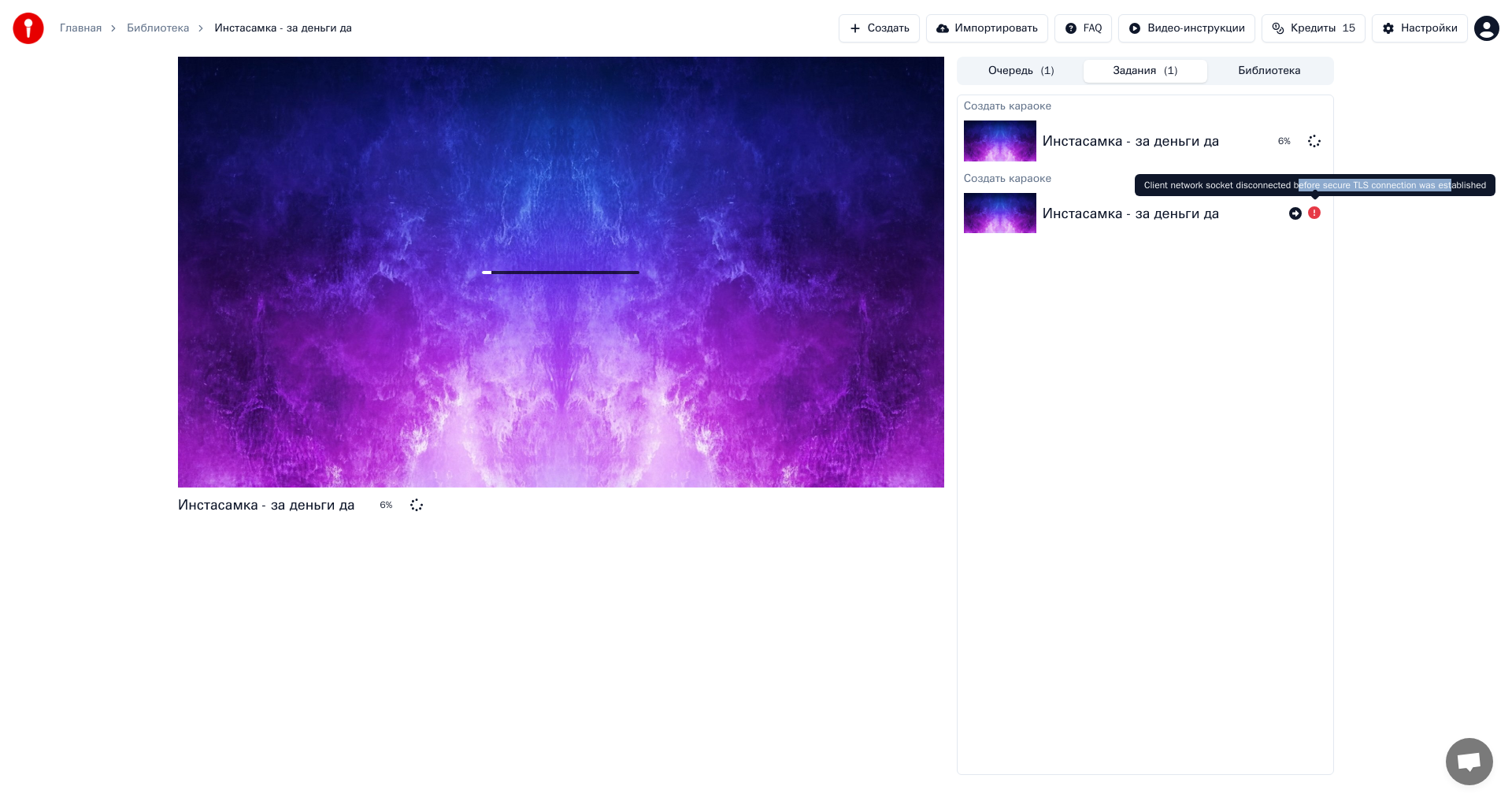 drag, startPoint x: 1299, startPoint y: 184, endPoint x: 1452, endPoint y: 182, distance: 153.0131 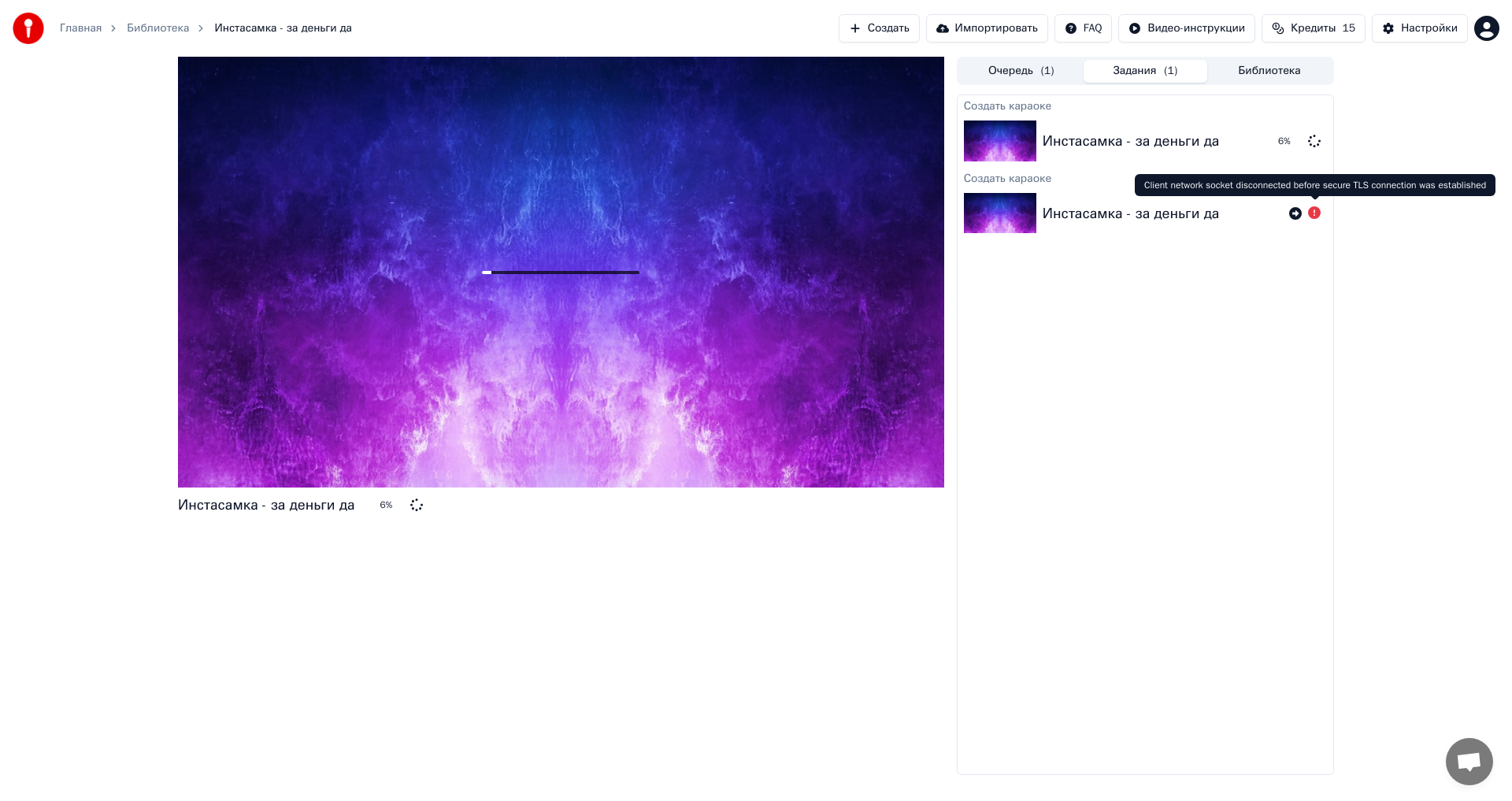 click on "Client network socket disconnected before secure TLS connection was established Client network socket disconnected before secure TLS connection was established" at bounding box center (1315, 185) 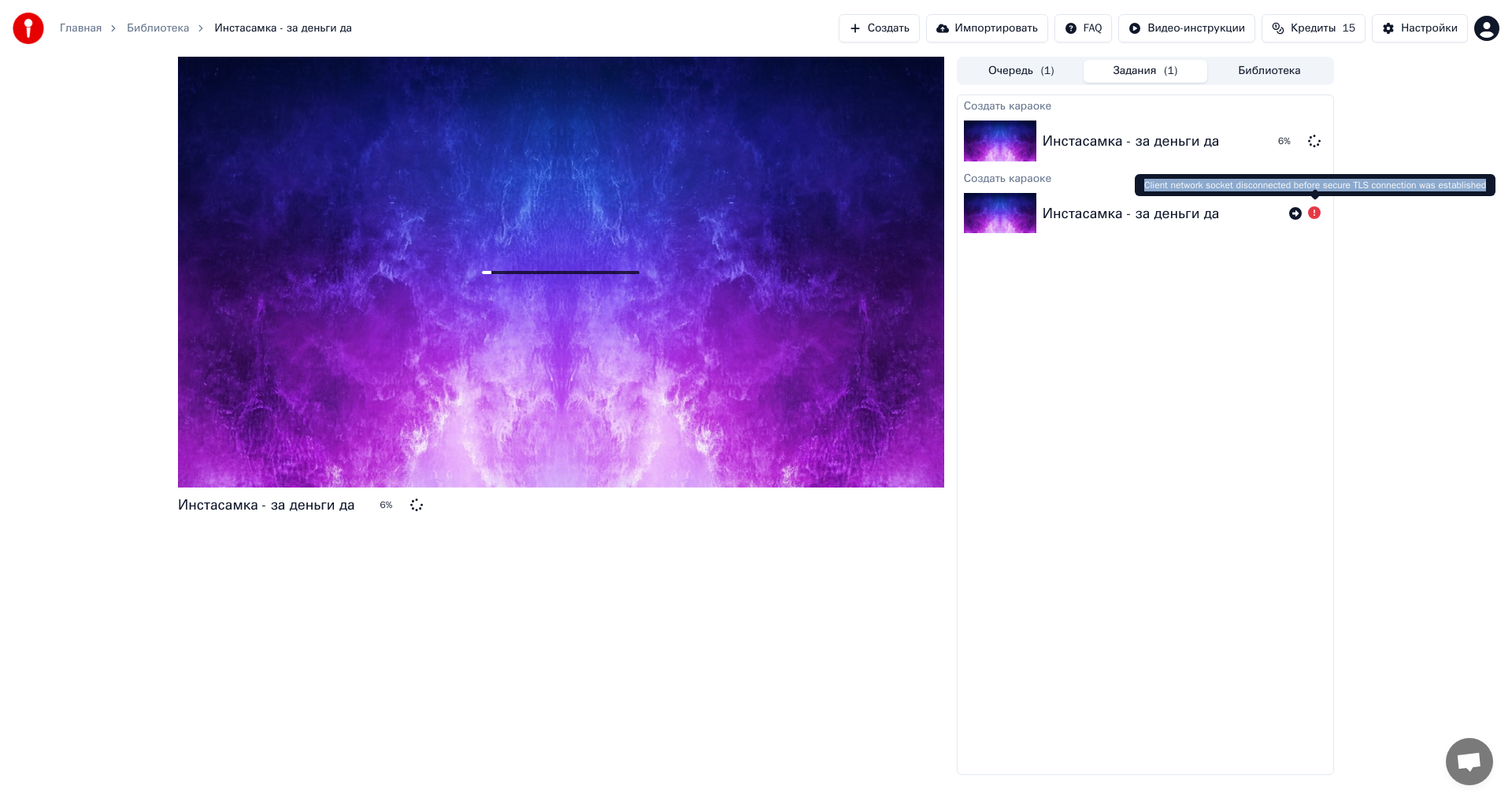 drag, startPoint x: 1483, startPoint y: 184, endPoint x: 1136, endPoint y: 189, distance: 347.036 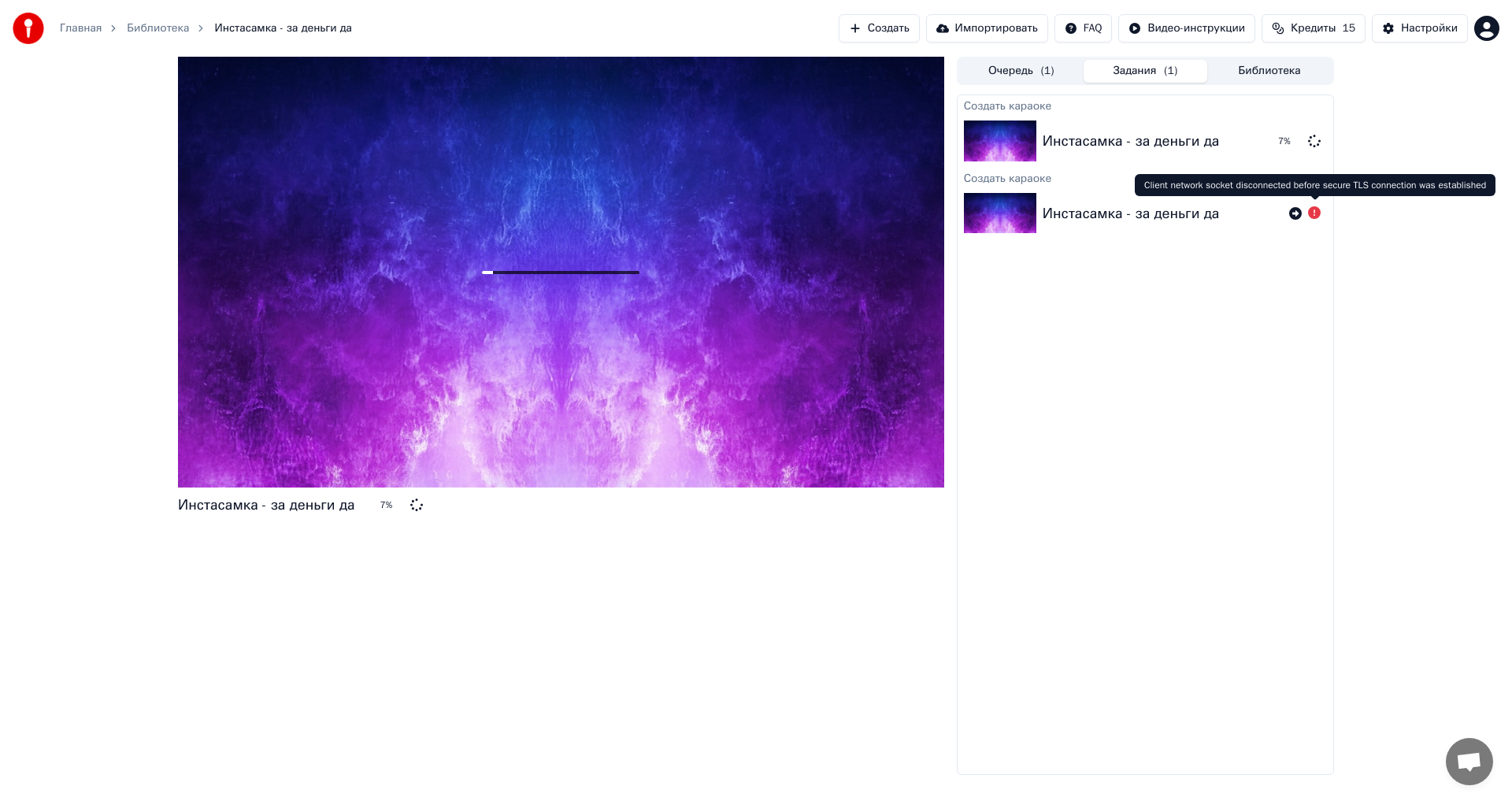 click 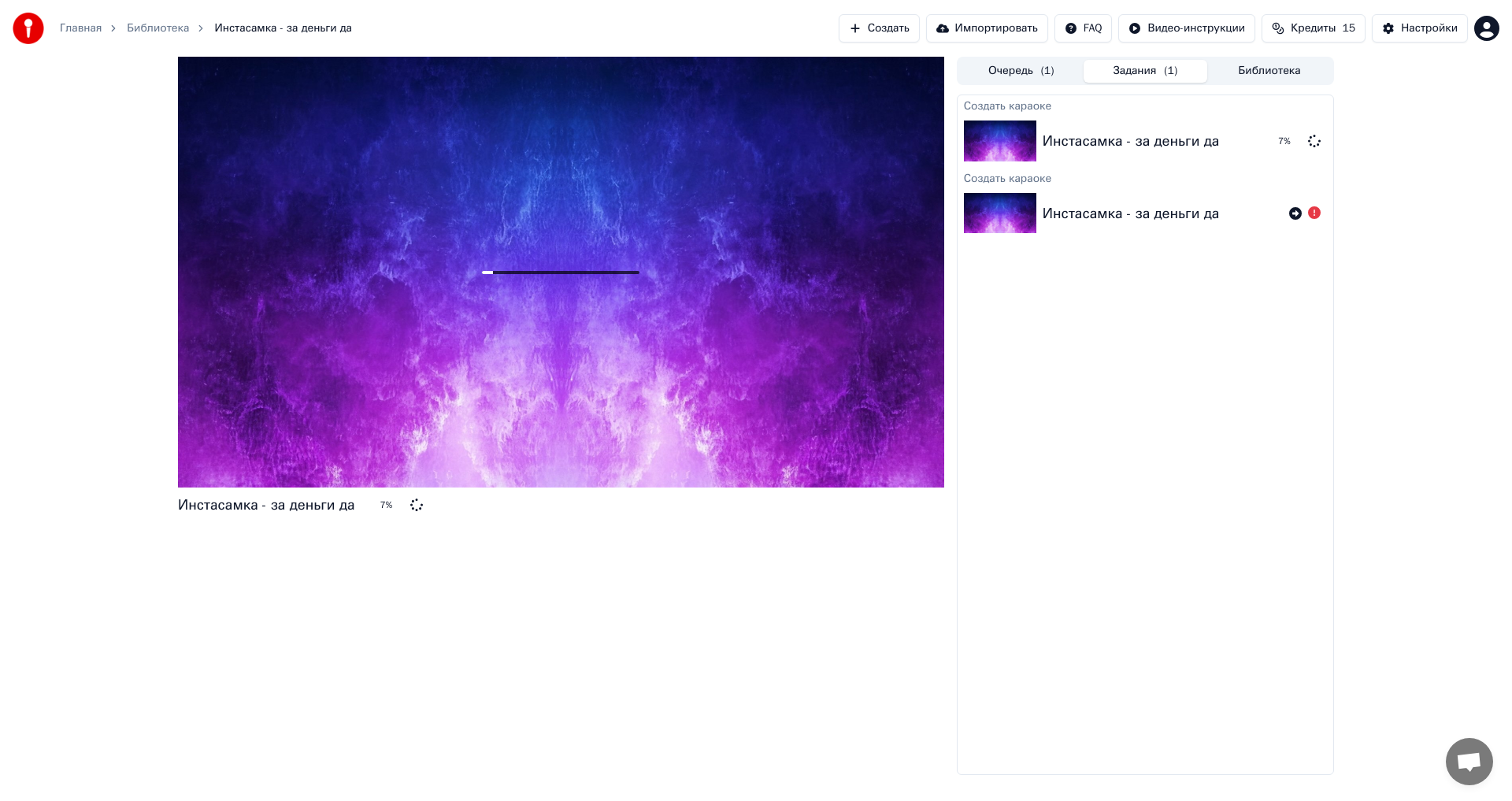 click 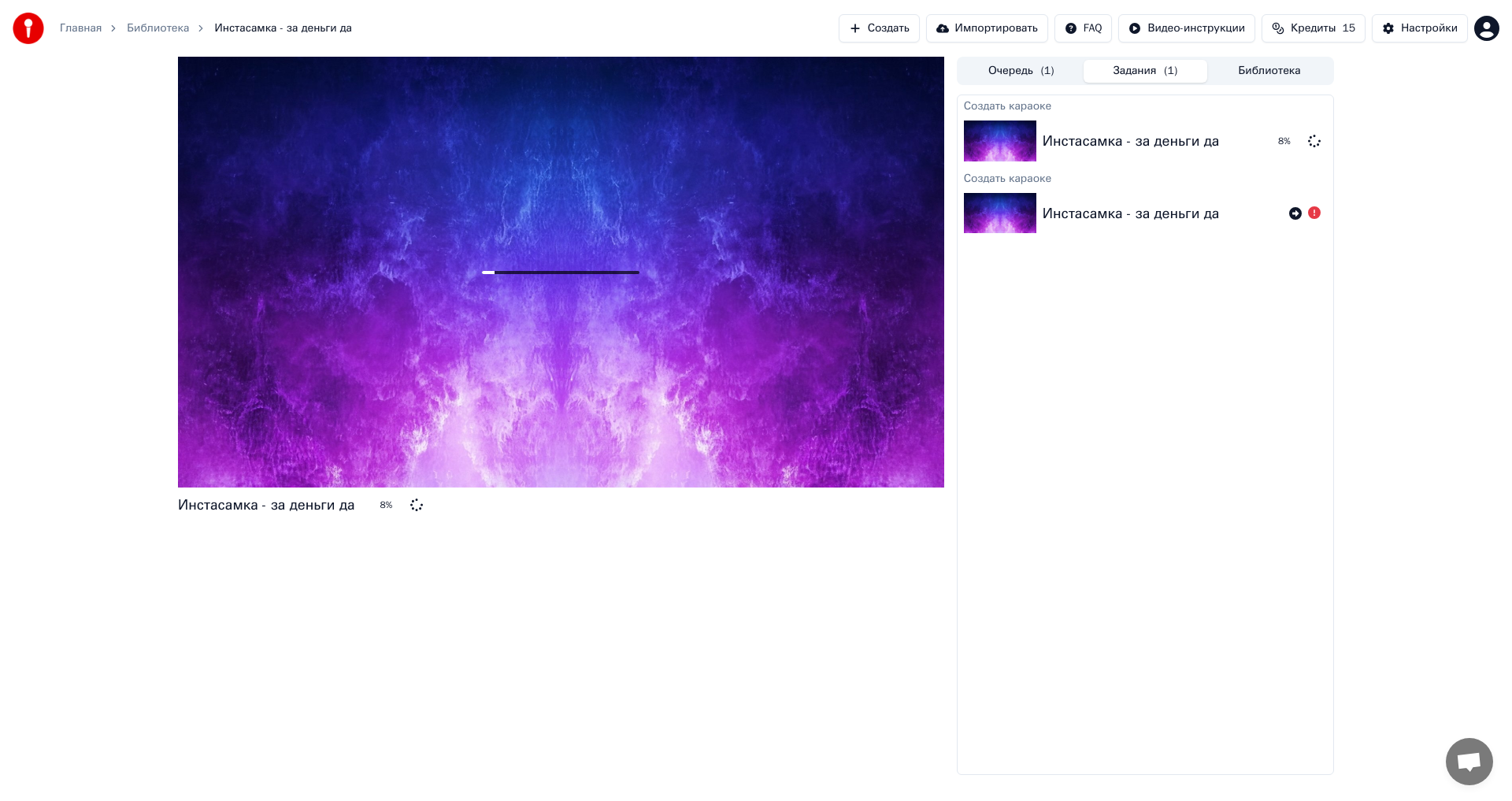 drag, startPoint x: 1144, startPoint y: 184, endPoint x: 1344, endPoint y: 209, distance: 201.5564 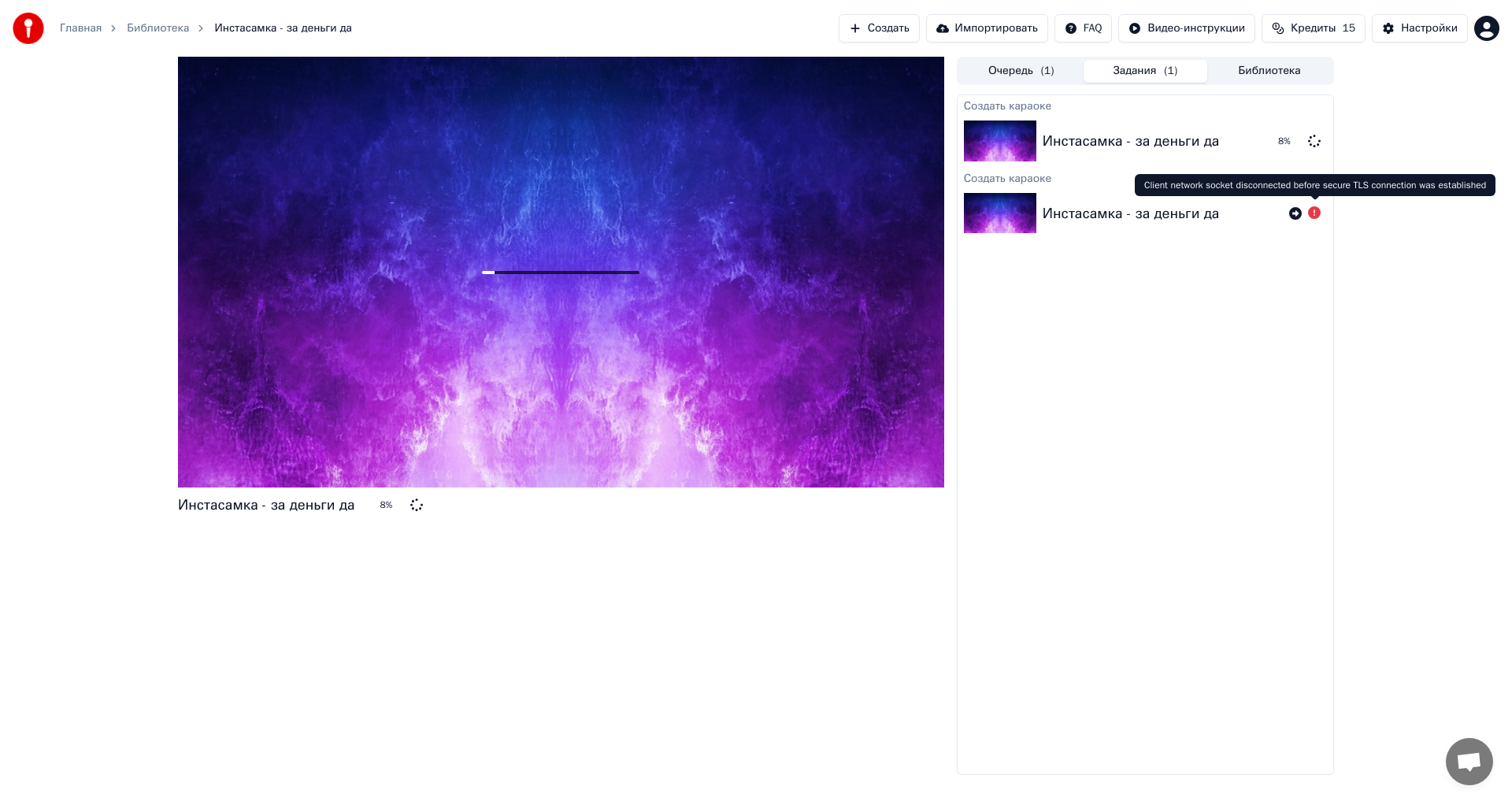 click 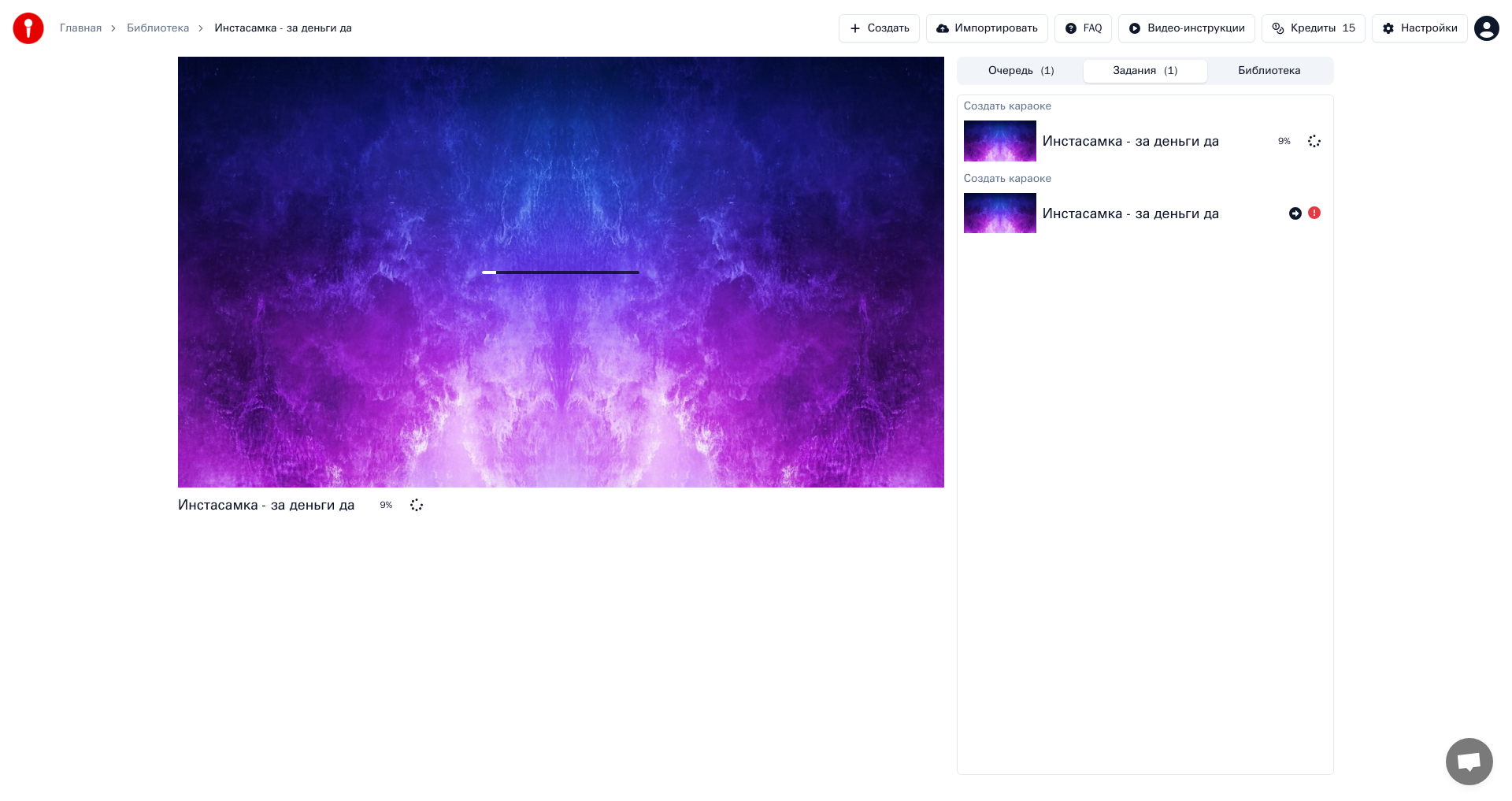 drag, startPoint x: 1484, startPoint y: 188, endPoint x: 1419, endPoint y: 187, distance: 65.007692 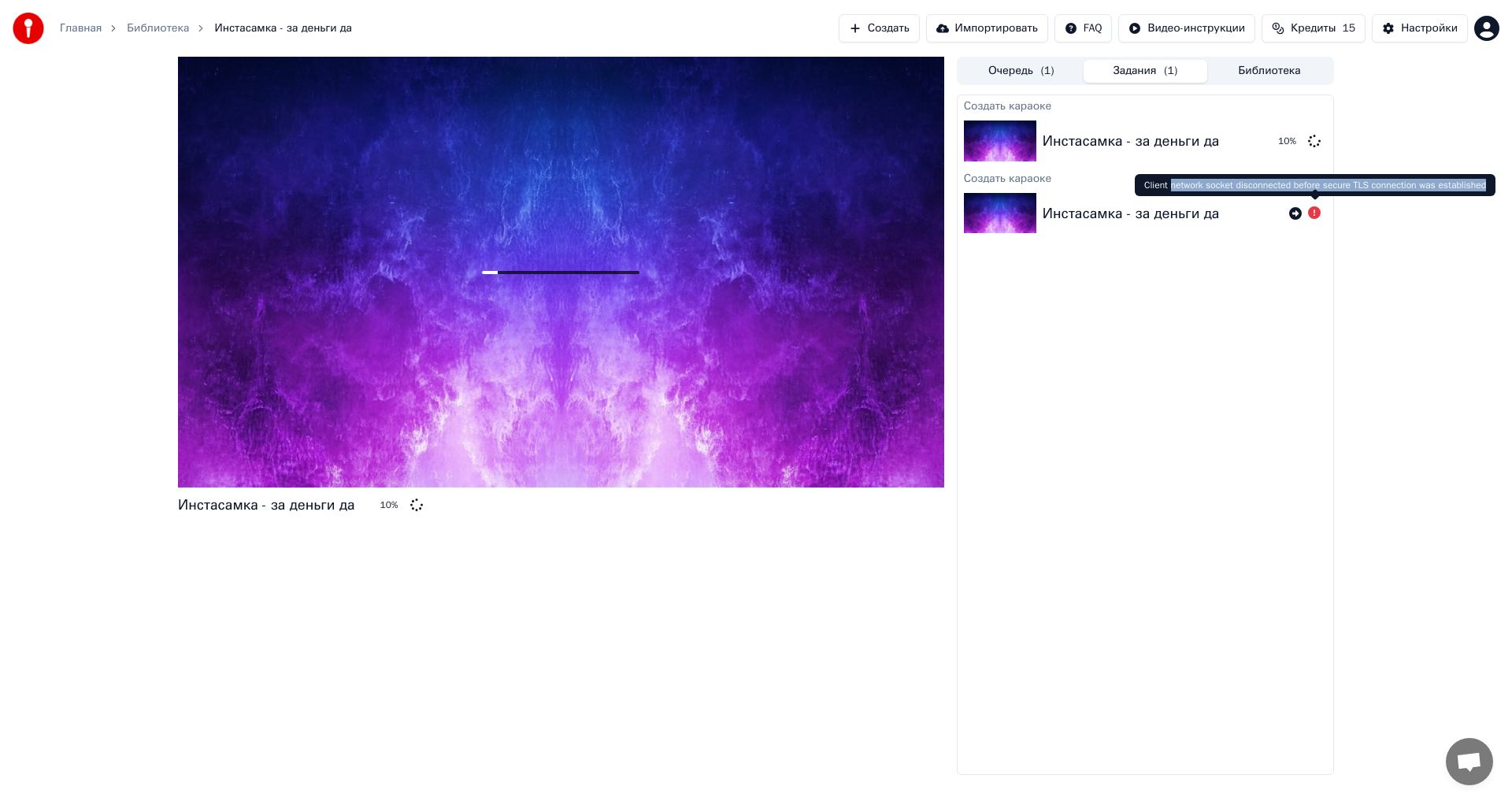 drag, startPoint x: 1172, startPoint y: 187, endPoint x: 1481, endPoint y: 186, distance: 309.00162 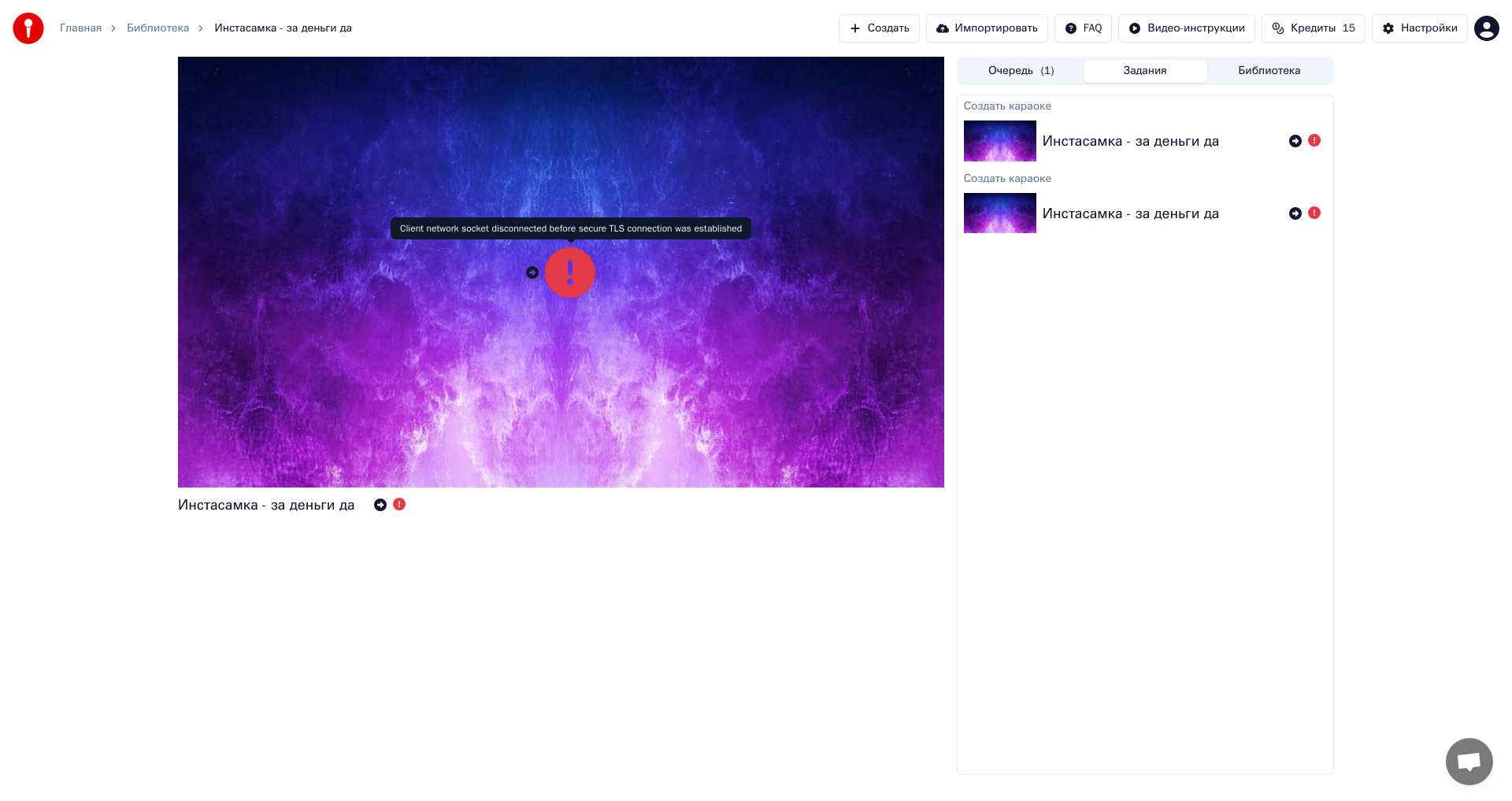 click 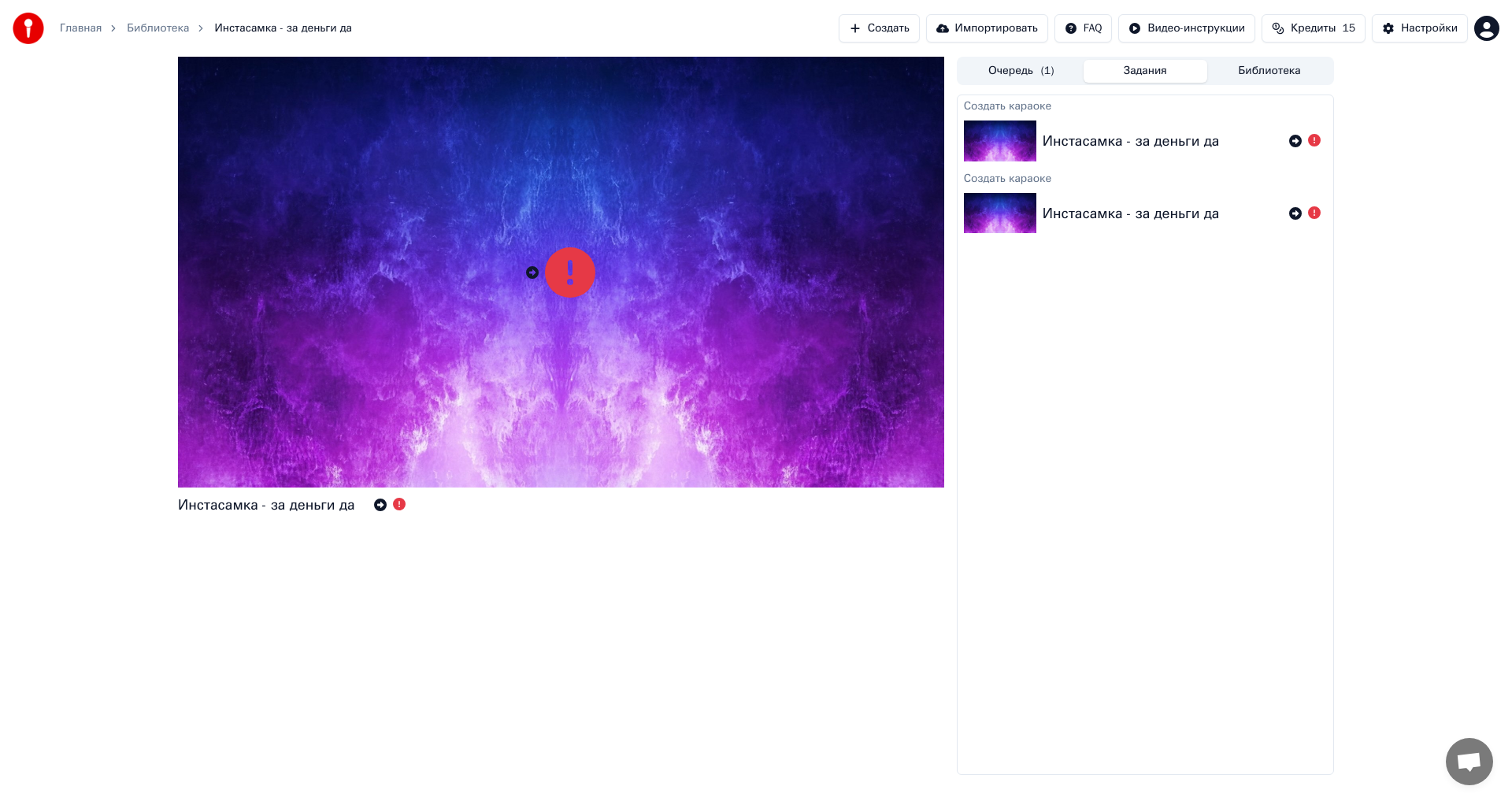 click on "Очередь ( 1 )" at bounding box center (1021, 71) 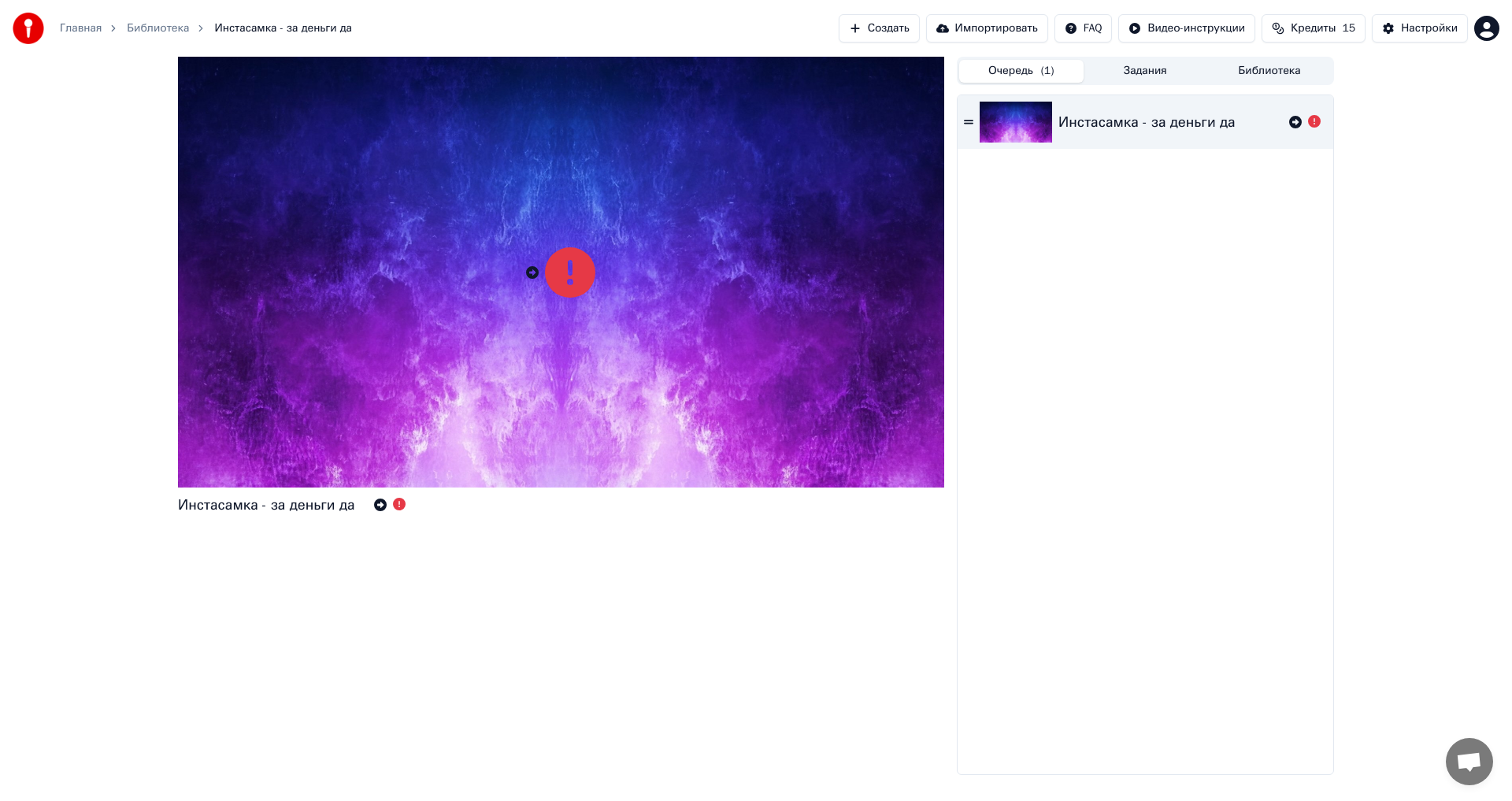 click on "Инстасамка - за деньги да" at bounding box center [1147, 122] 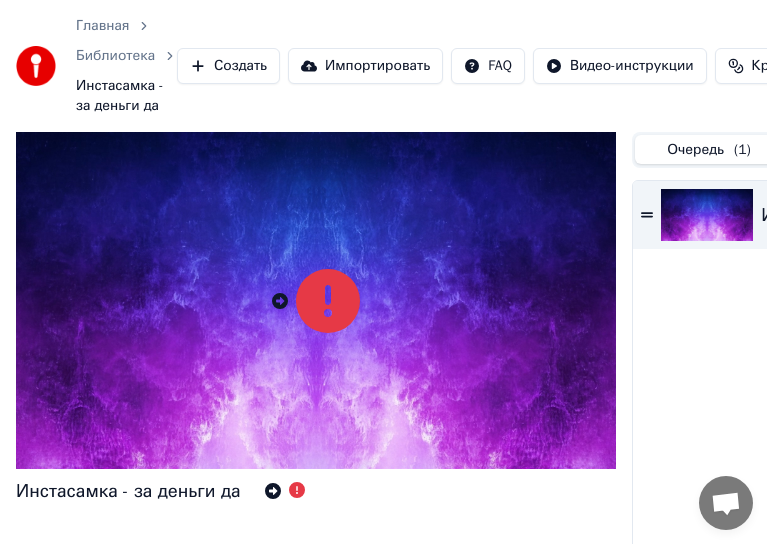 click on "Создать" at bounding box center (228, 66) 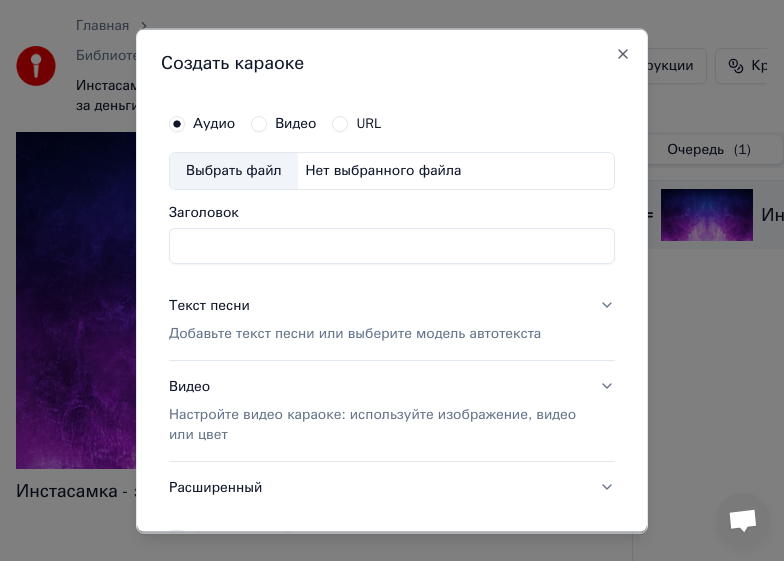 click on "Выбрать файл" at bounding box center (234, 170) 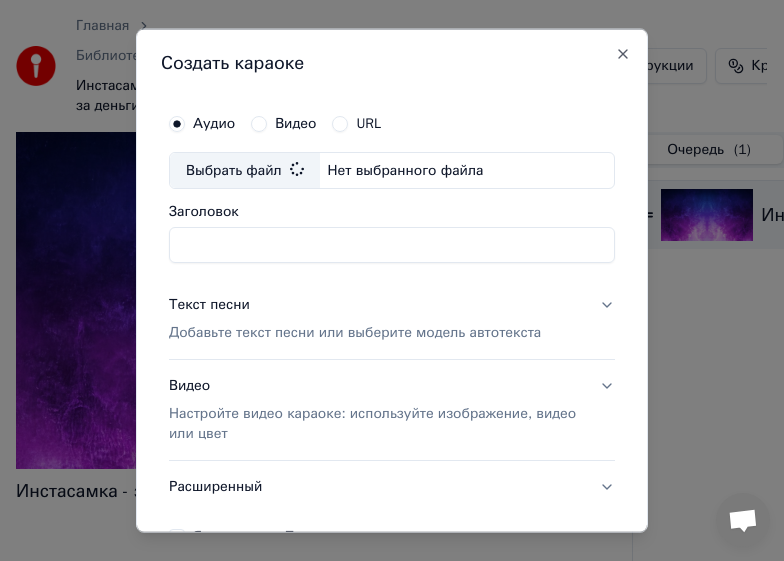 type on "**********" 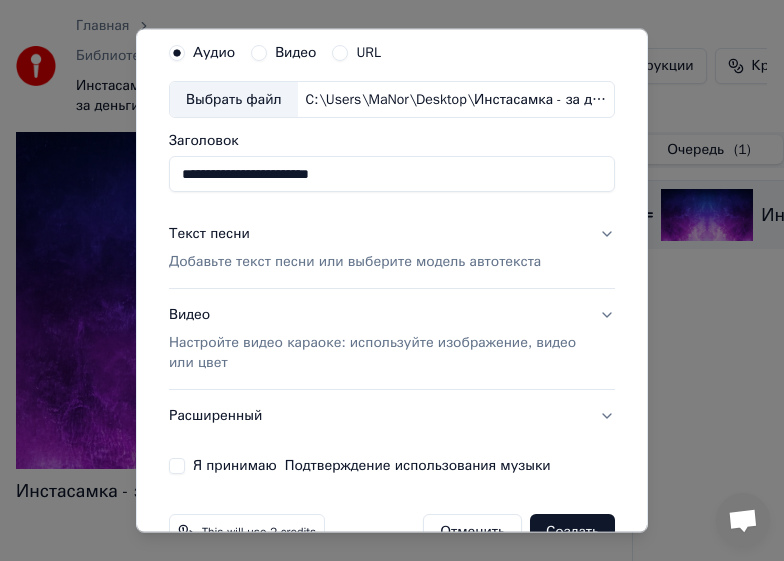 scroll, scrollTop: 121, scrollLeft: 0, axis: vertical 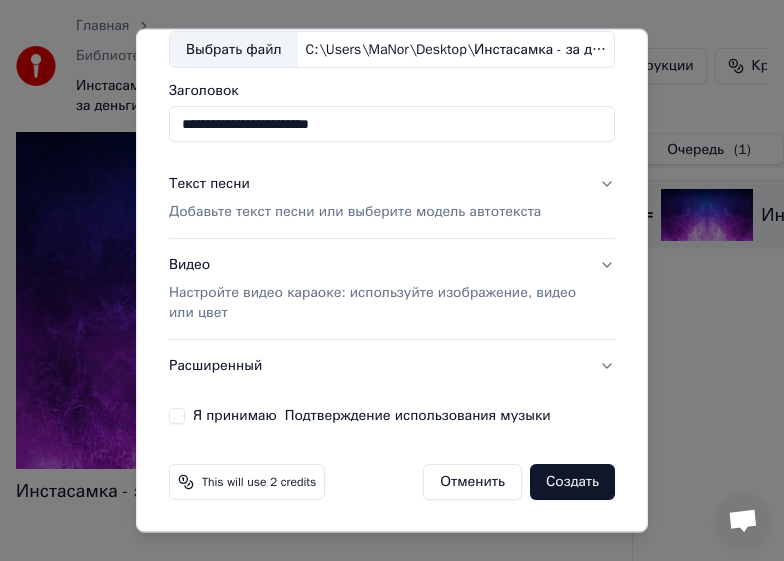 click on "Добавьте текст песни или выберите модель автотекста" at bounding box center [355, 212] 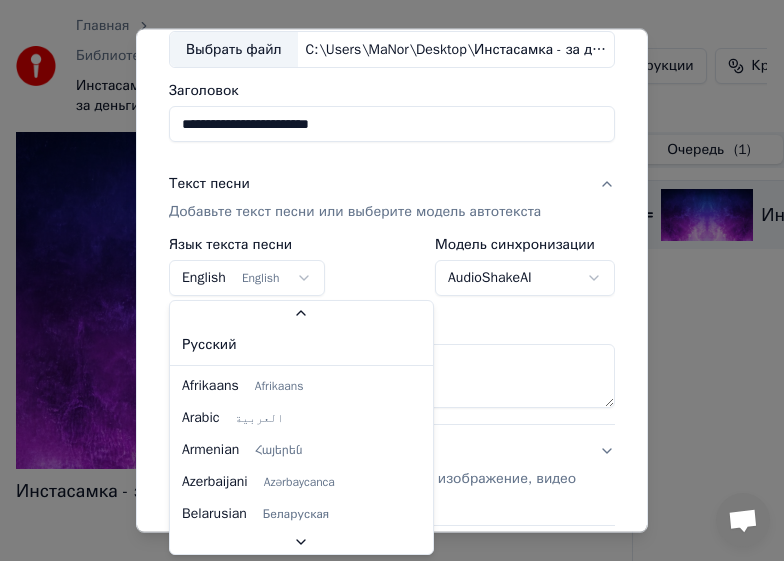 click on "**********" at bounding box center [383, 280] 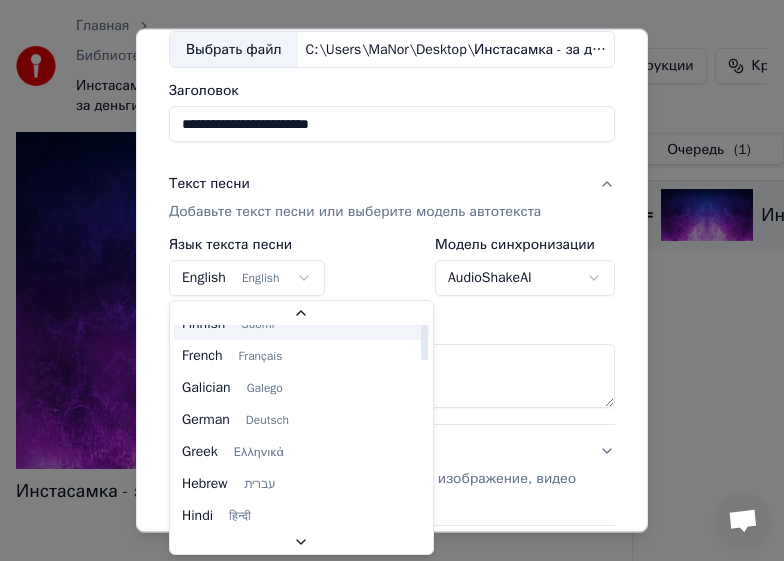 scroll, scrollTop: 460, scrollLeft: 0, axis: vertical 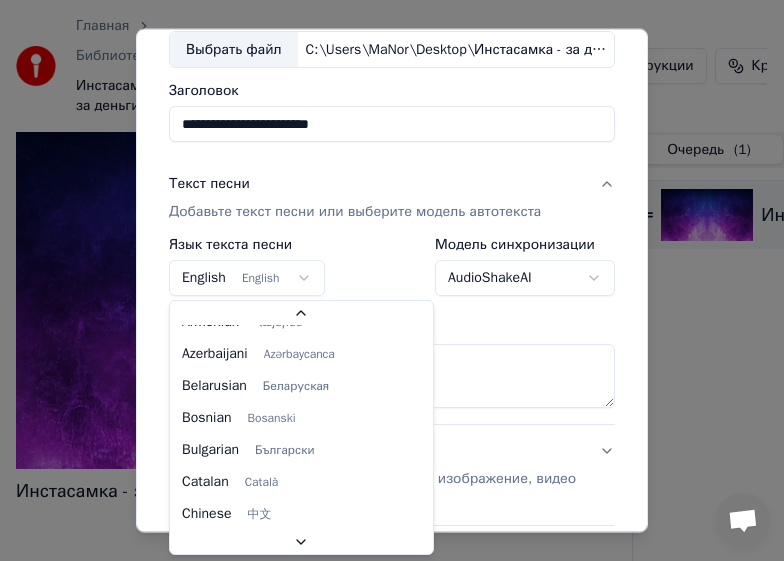drag, startPoint x: 269, startPoint y: 436, endPoint x: 320, endPoint y: 395, distance: 65.43699 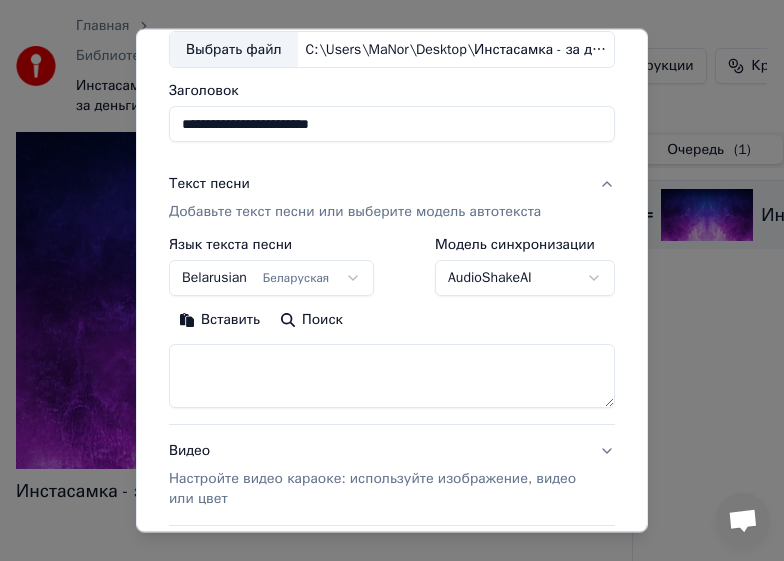 click on "**********" at bounding box center (383, 280) 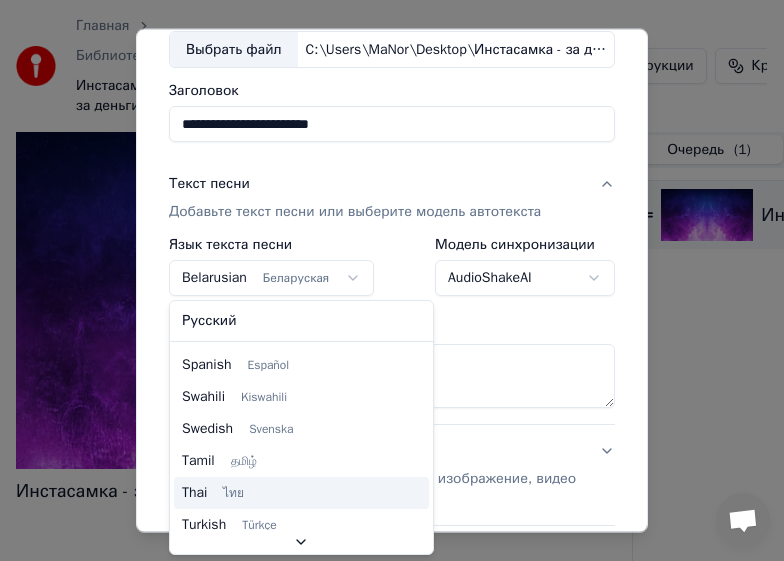 scroll, scrollTop: 1535, scrollLeft: 0, axis: vertical 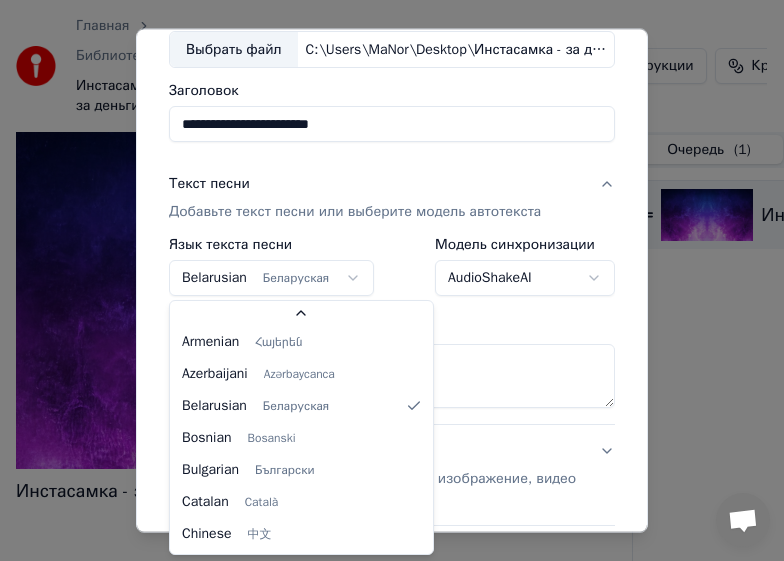 click on "**********" at bounding box center (383, 280) 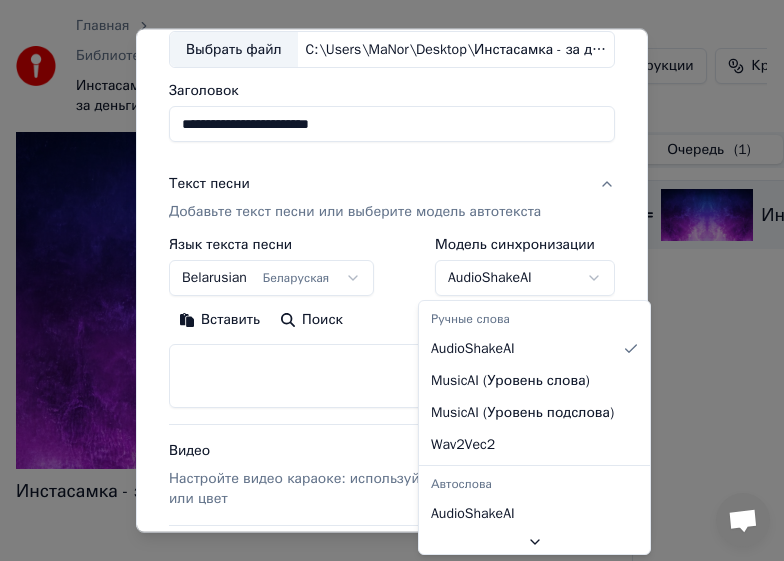 click on "**********" at bounding box center (383, 280) 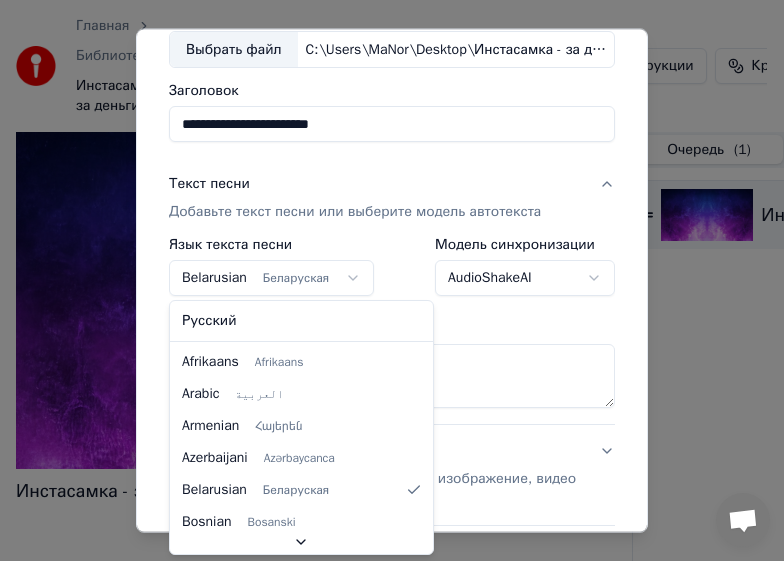 click on "**********" at bounding box center [383, 280] 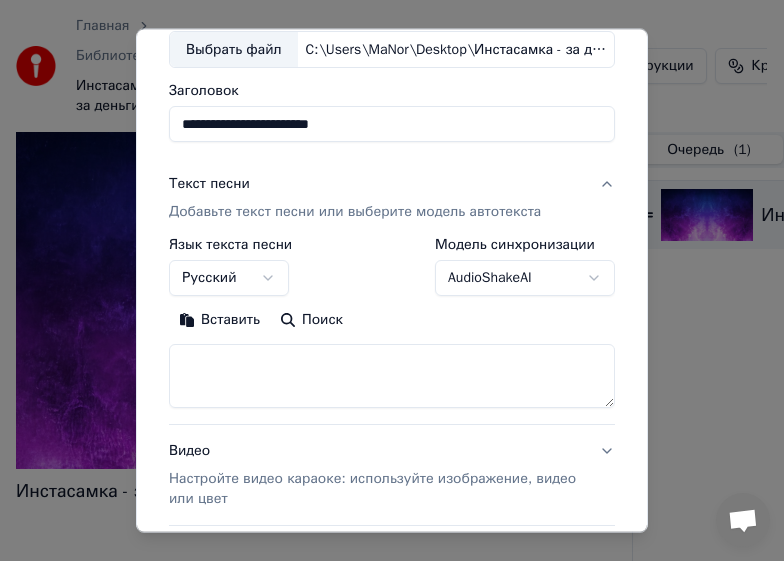 click on "**********" at bounding box center (392, 267) 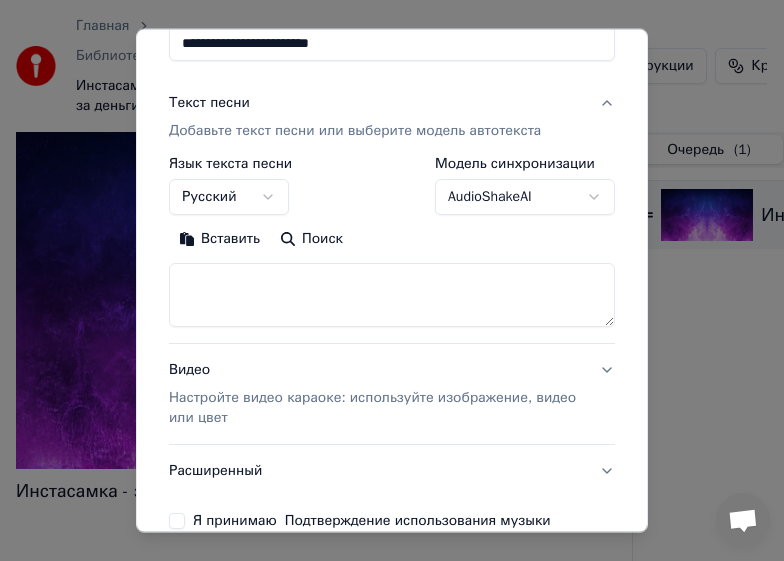 scroll, scrollTop: 307, scrollLeft: 0, axis: vertical 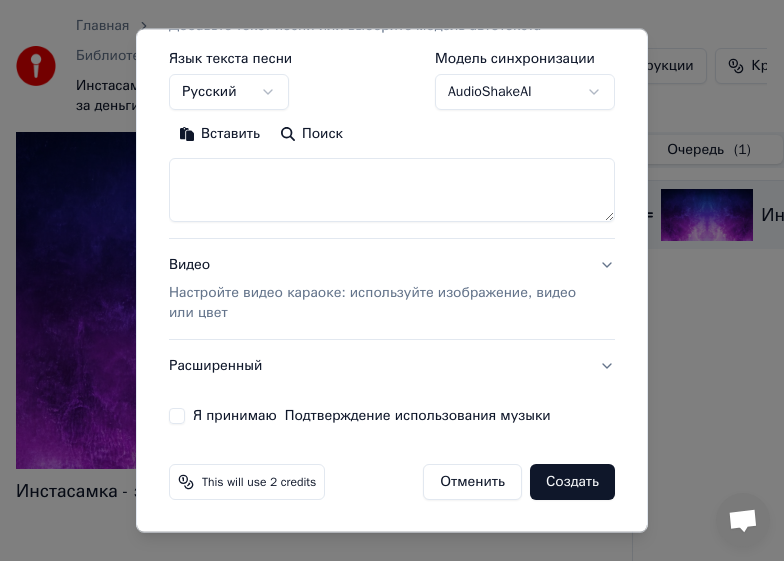 click on "Я принимаю   Подтверждение использования музыки" at bounding box center [177, 416] 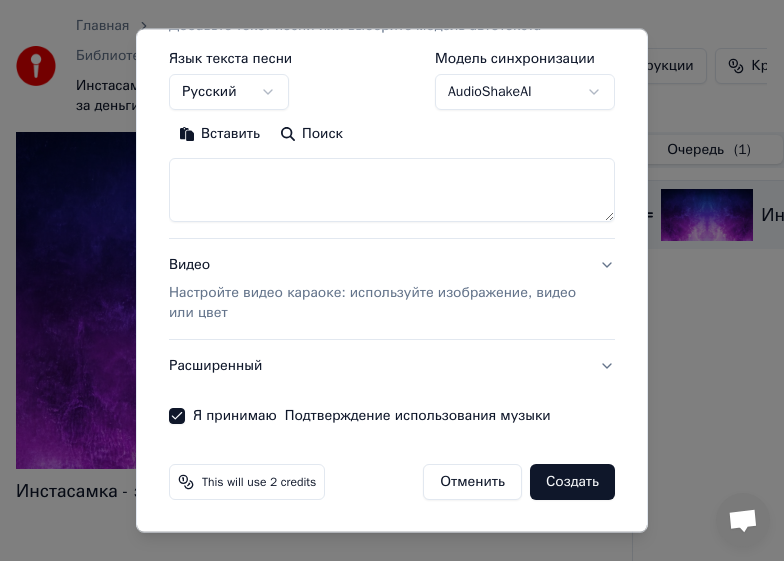 click on "Создать" at bounding box center (572, 482) 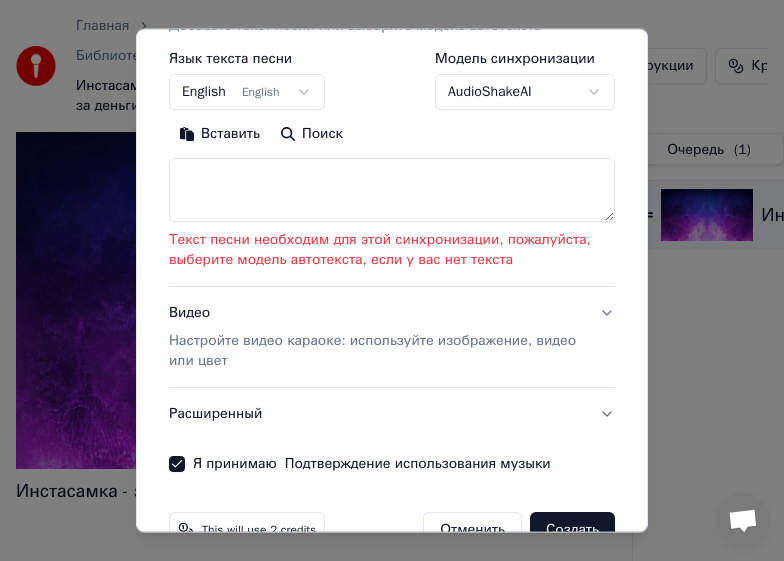 click at bounding box center (392, 190) 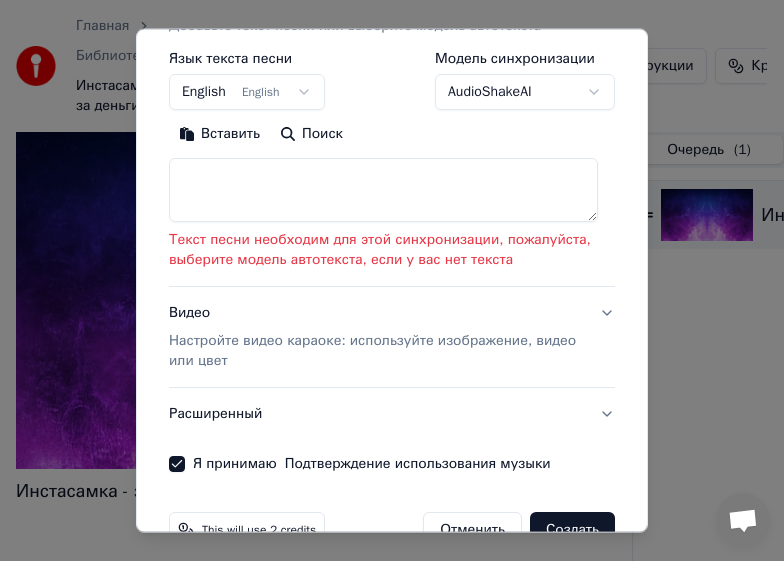 paste on "**********" 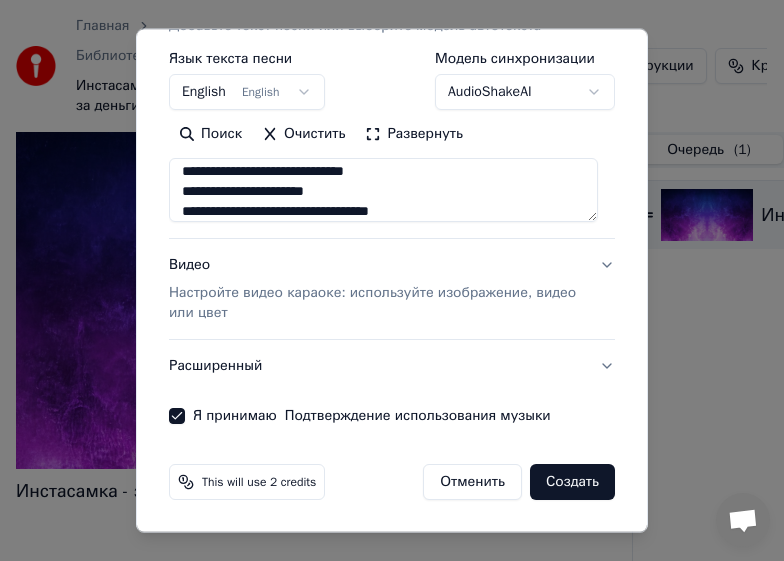 scroll, scrollTop: 0, scrollLeft: 0, axis: both 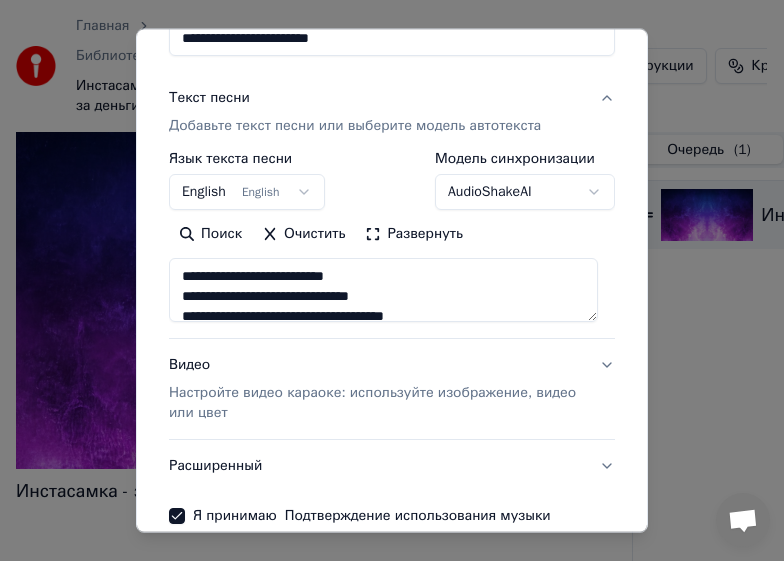 drag, startPoint x: 357, startPoint y: 269, endPoint x: 375, endPoint y: 269, distance: 18 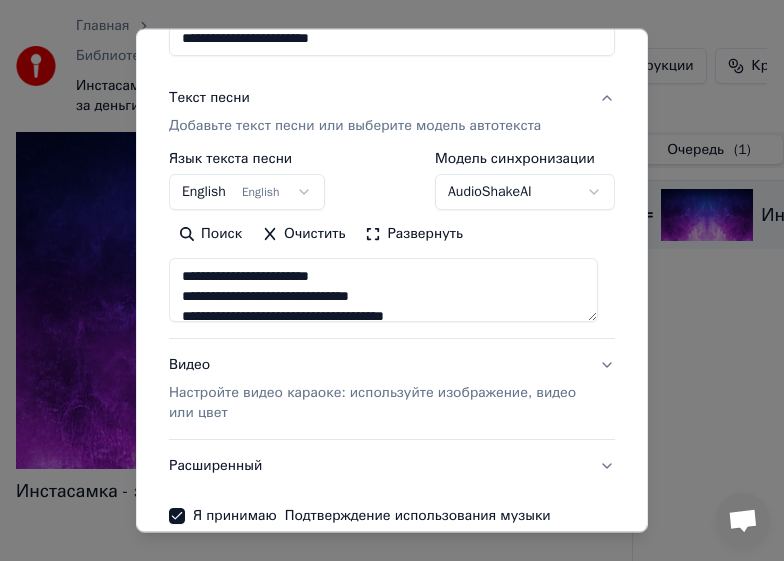 drag, startPoint x: 431, startPoint y: 298, endPoint x: 389, endPoint y: 300, distance: 42.047592 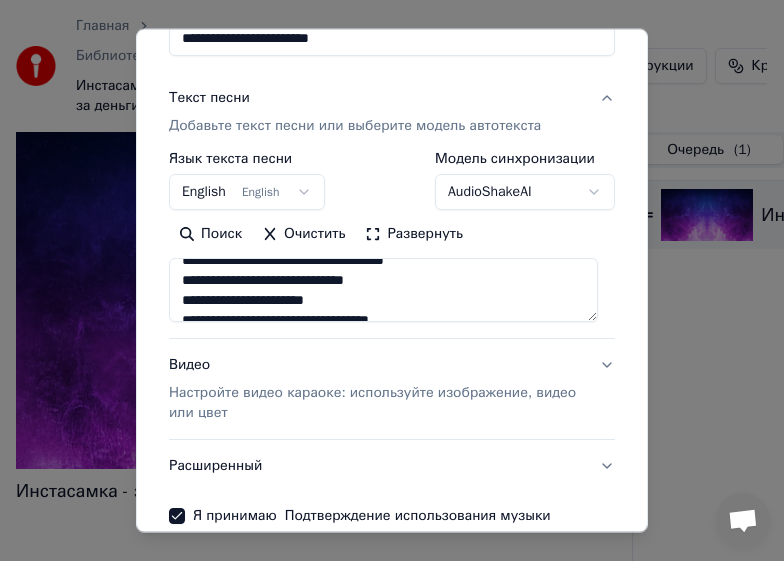 scroll, scrollTop: 0, scrollLeft: 0, axis: both 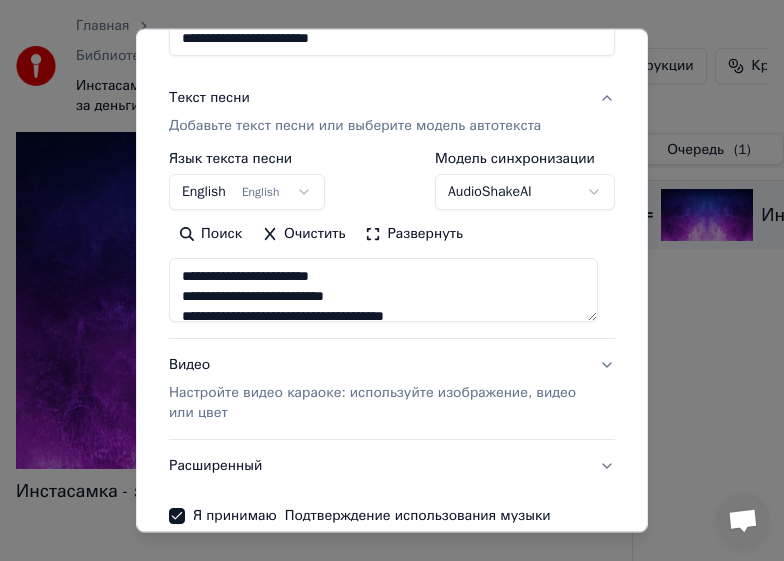 drag, startPoint x: 458, startPoint y: 314, endPoint x: 439, endPoint y: 212, distance: 103.75452 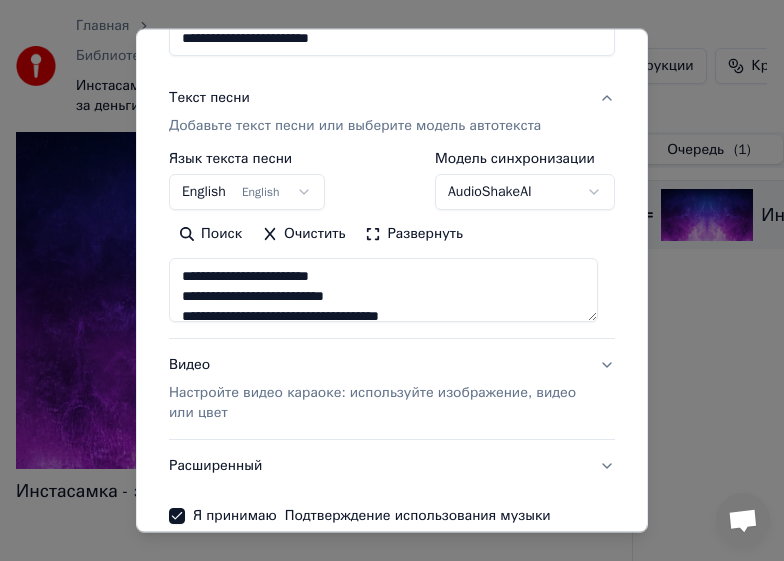 scroll, scrollTop: 5, scrollLeft: 0, axis: vertical 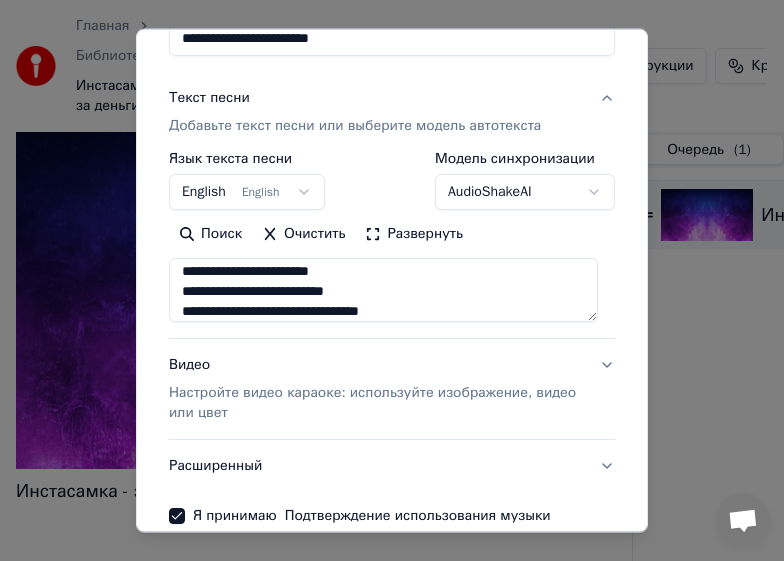 click on "**********" at bounding box center [383, 290] 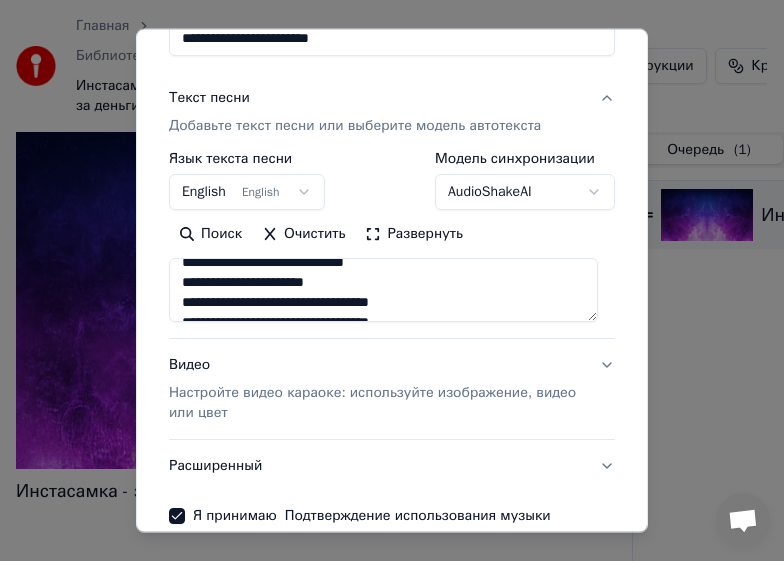 scroll, scrollTop: 85, scrollLeft: 0, axis: vertical 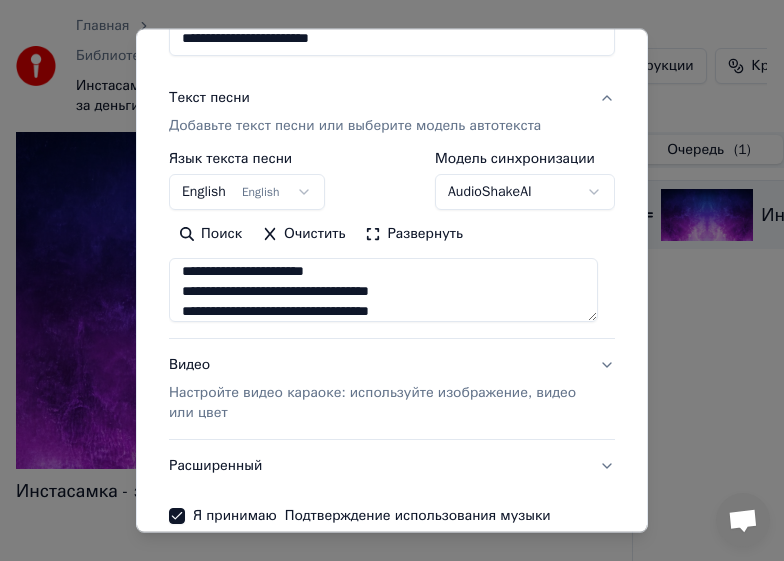 click on "**********" at bounding box center (383, 290) 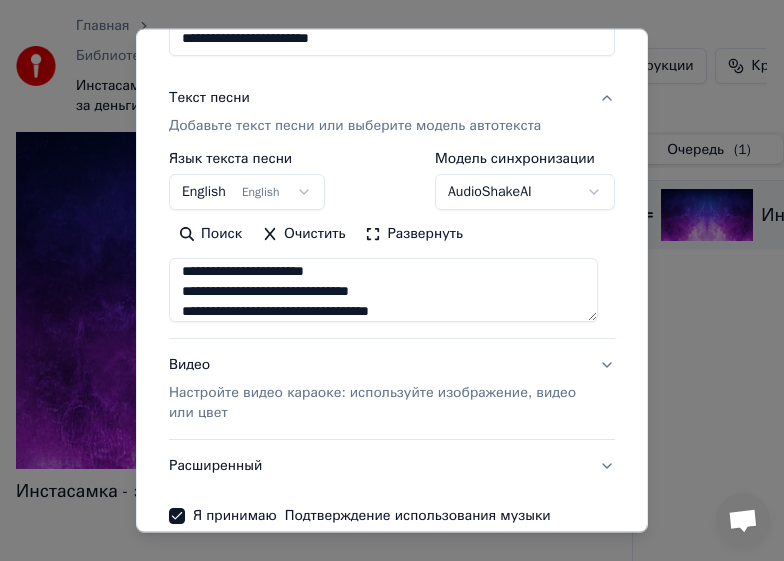 scroll, scrollTop: 105, scrollLeft: 0, axis: vertical 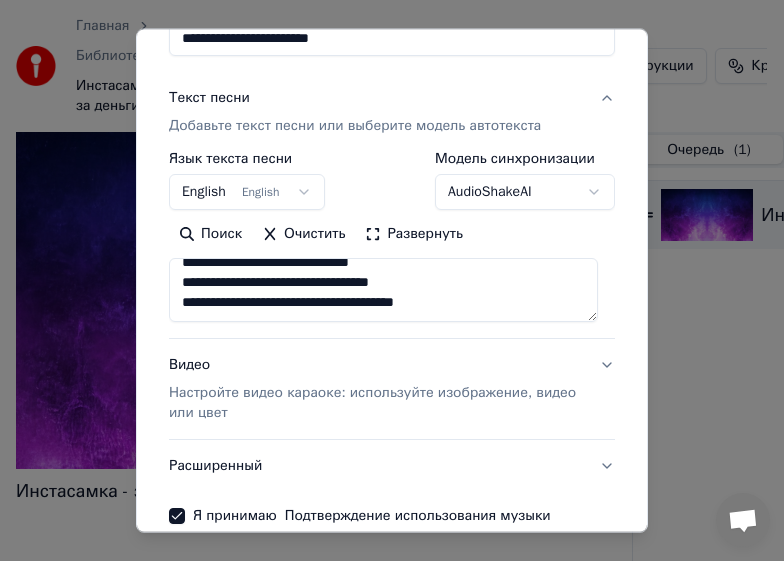 paste on "**********" 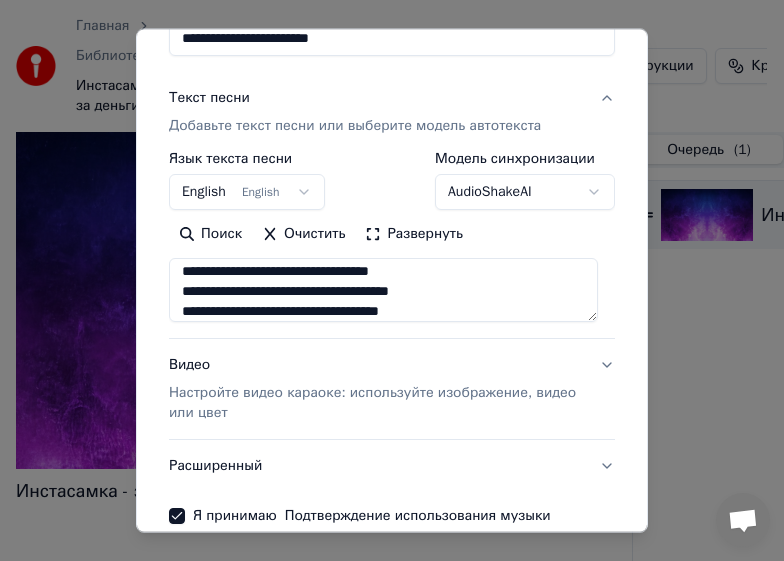scroll, scrollTop: 185, scrollLeft: 0, axis: vertical 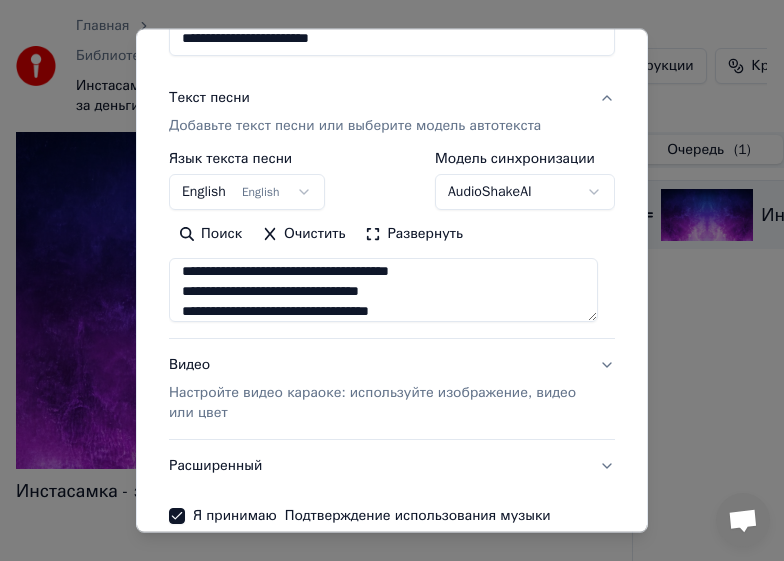 click on "**********" at bounding box center [383, 290] 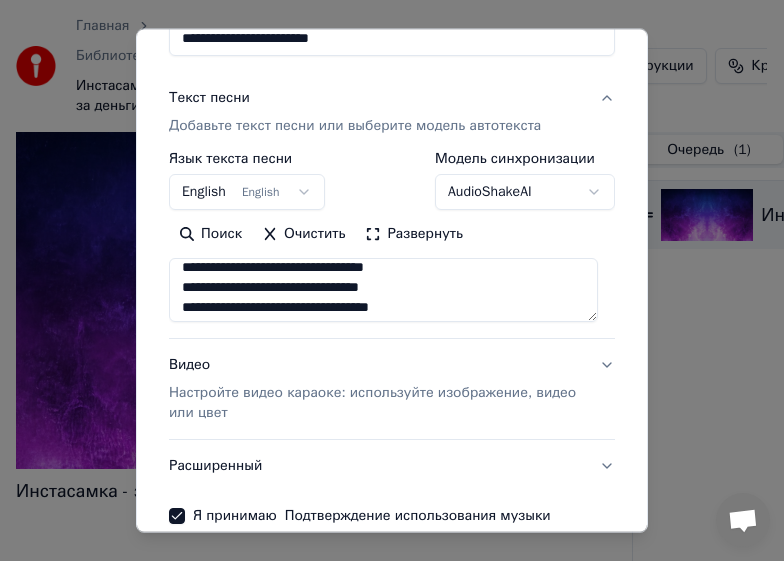 scroll, scrollTop: 194, scrollLeft: 0, axis: vertical 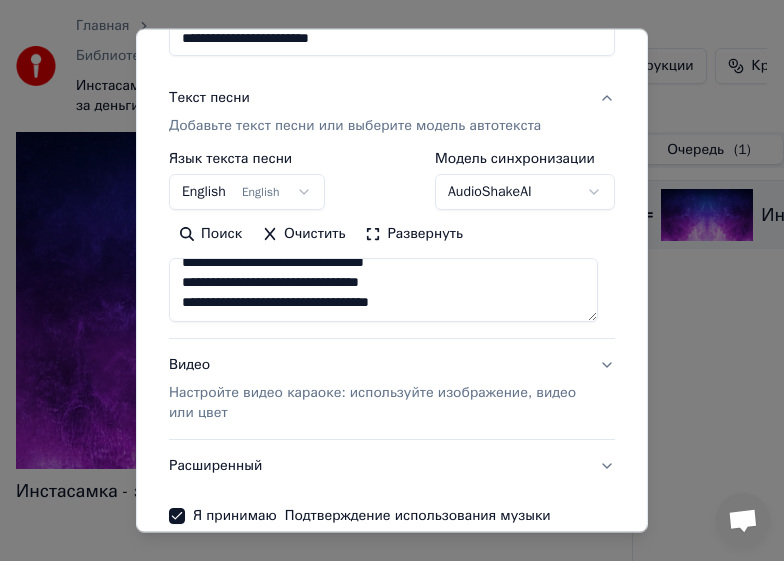 click on "**********" at bounding box center [383, 290] 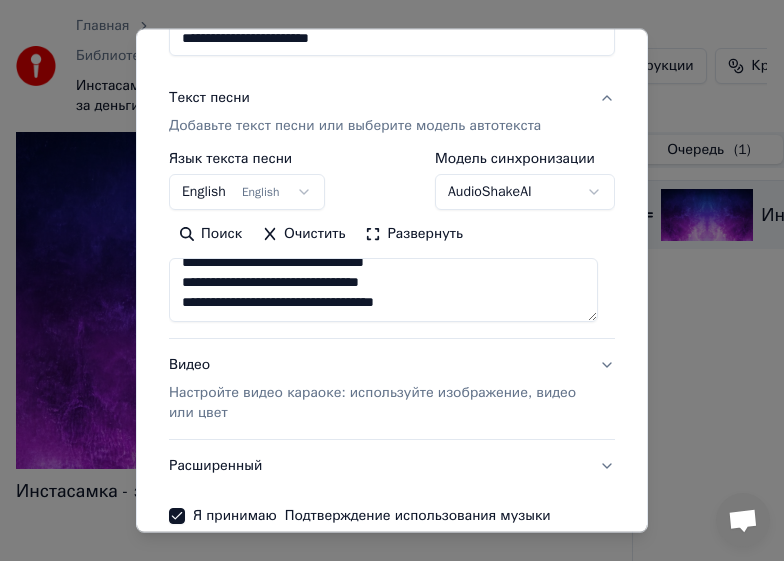paste on "**********" 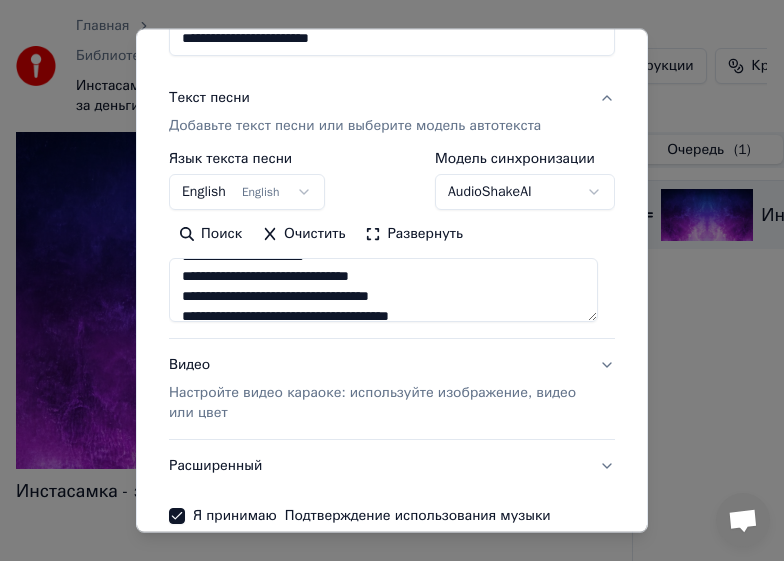 scroll, scrollTop: 200, scrollLeft: 0, axis: vertical 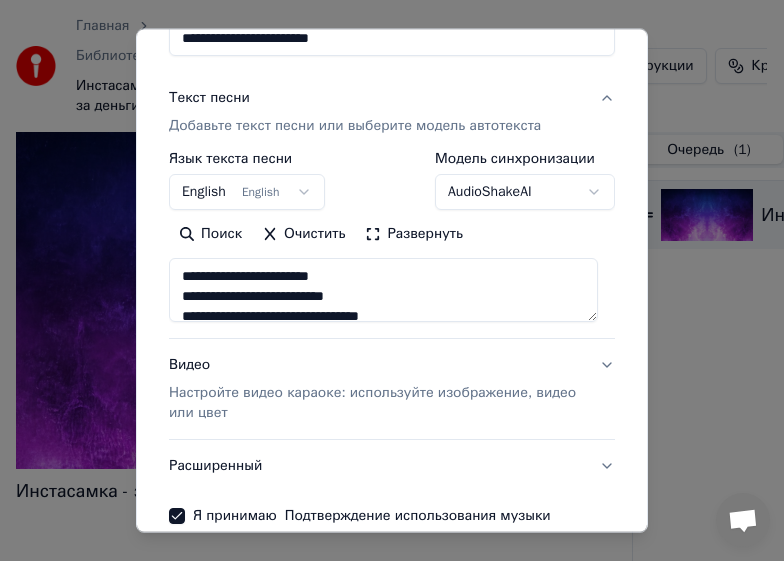 drag, startPoint x: 502, startPoint y: 308, endPoint x: 461, endPoint y: 261, distance: 62.369865 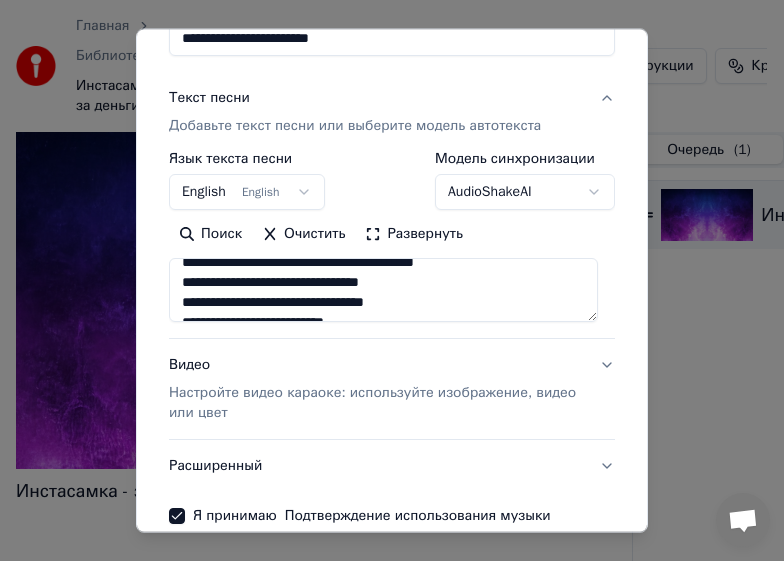 scroll, scrollTop: 240, scrollLeft: 0, axis: vertical 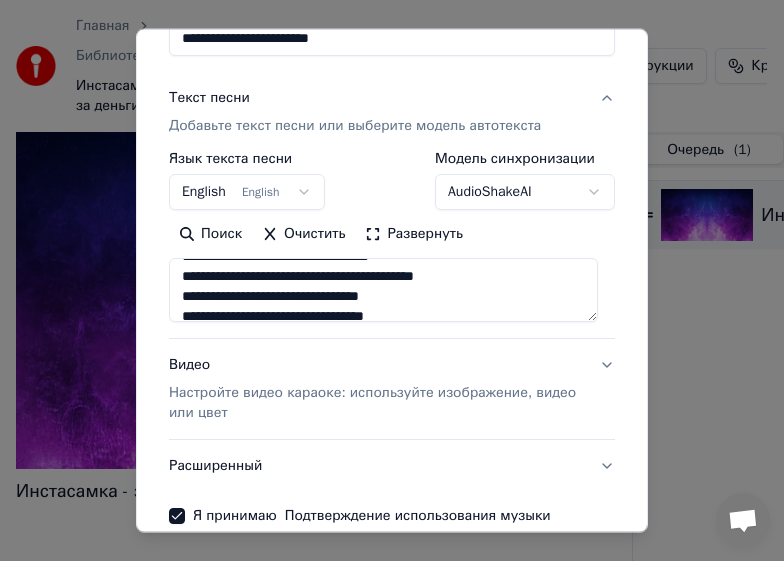 click on "**********" at bounding box center [383, 290] 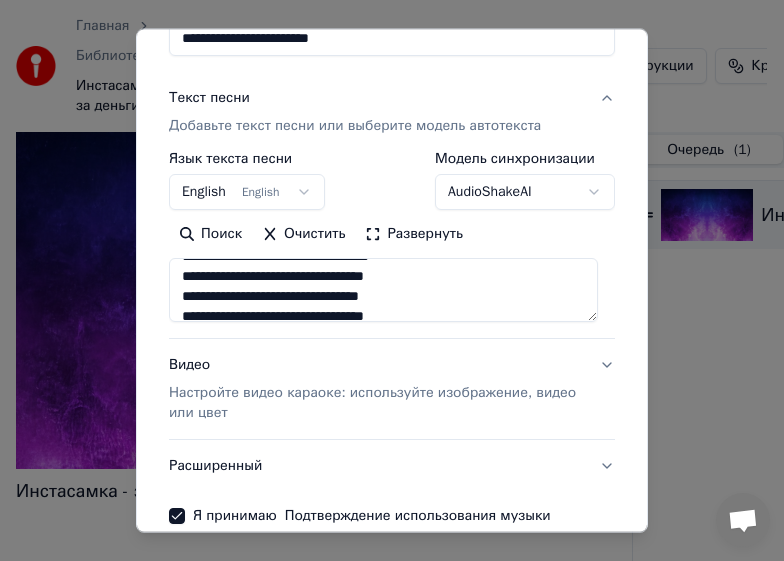 type on "**********" 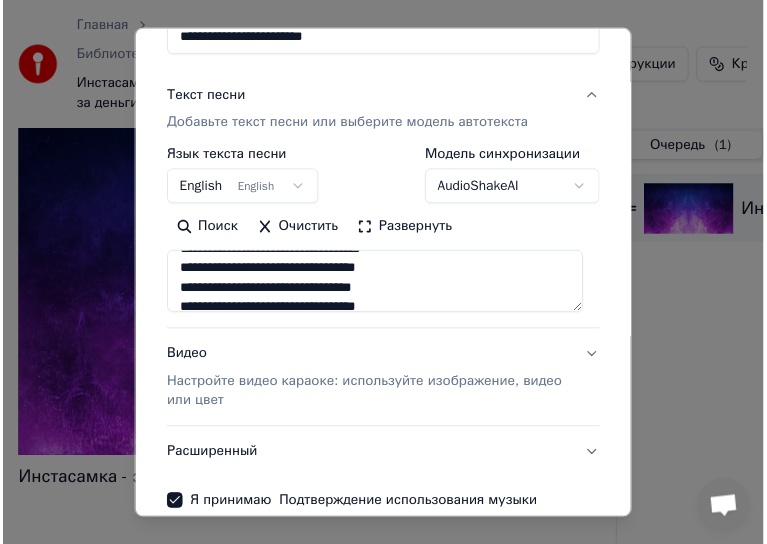 scroll, scrollTop: 307, scrollLeft: 0, axis: vertical 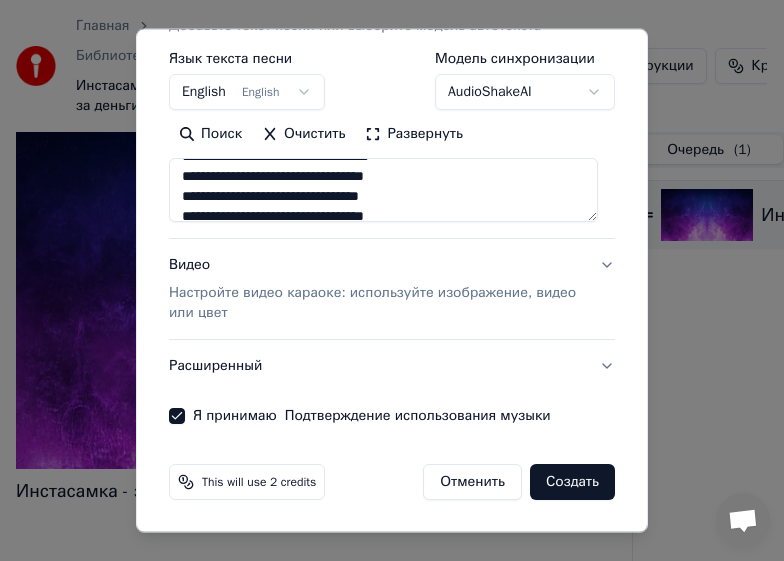 click on "Создать" at bounding box center [572, 482] 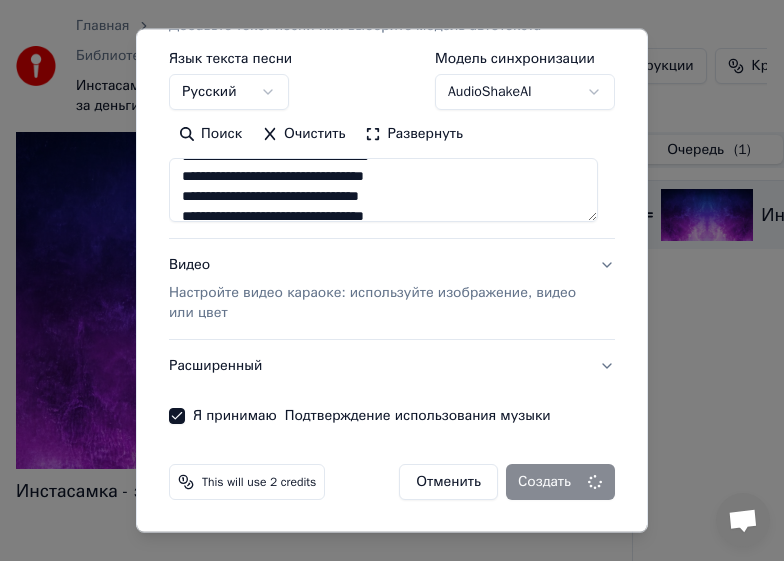 type 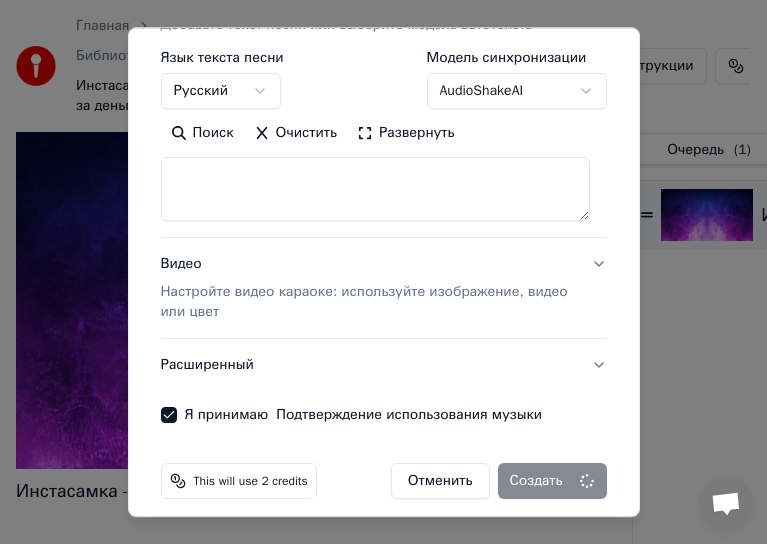 select 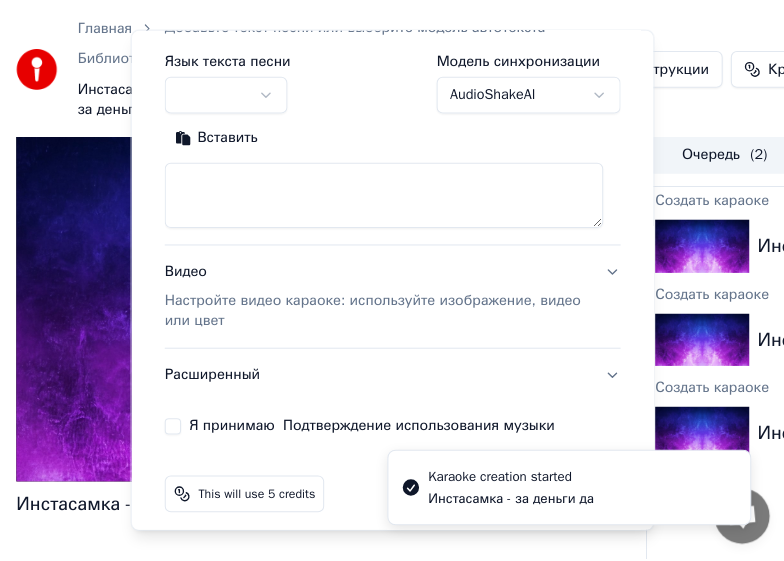 scroll, scrollTop: 0, scrollLeft: 0, axis: both 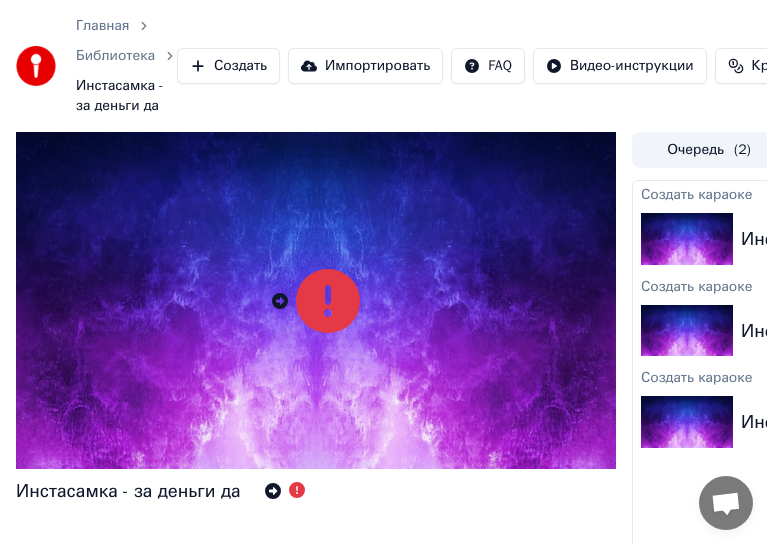click on "Создать" at bounding box center [228, 66] 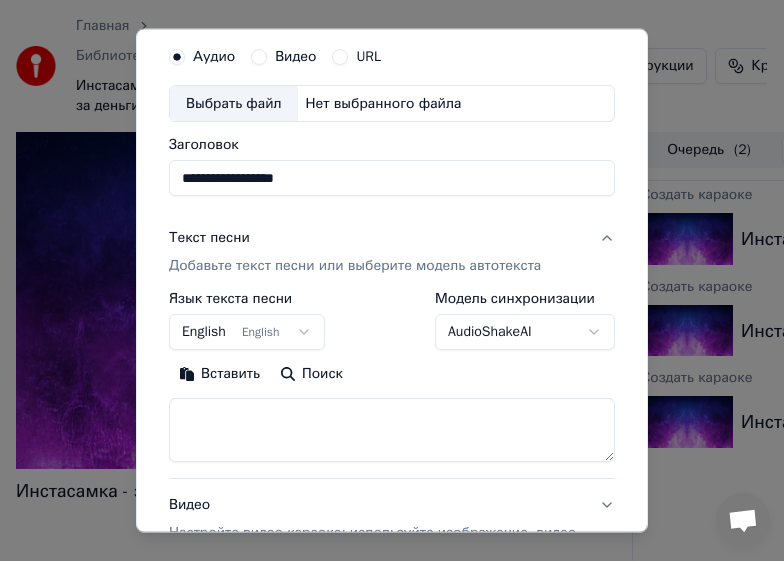 scroll, scrollTop: 100, scrollLeft: 0, axis: vertical 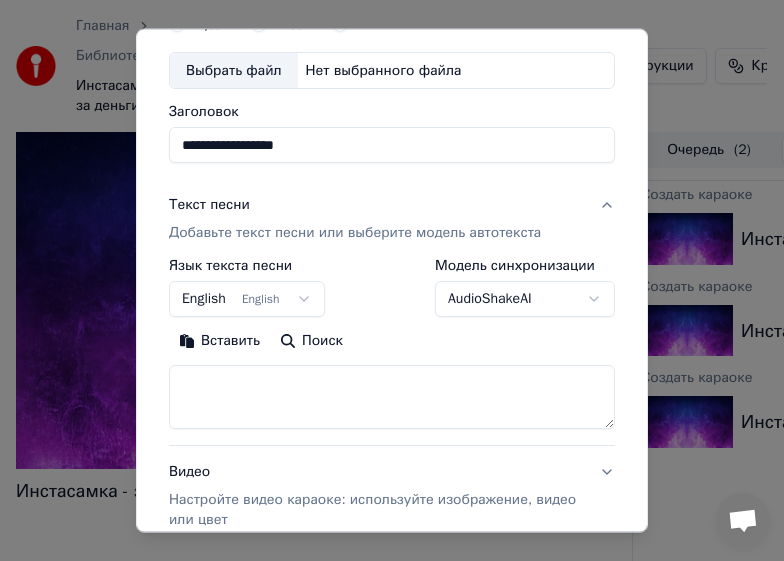 type on "**********" 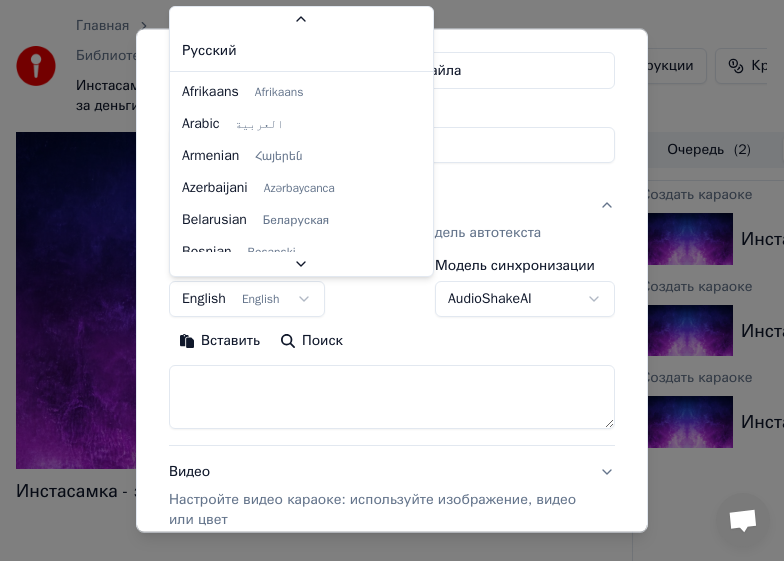 scroll, scrollTop: 112, scrollLeft: 0, axis: vertical 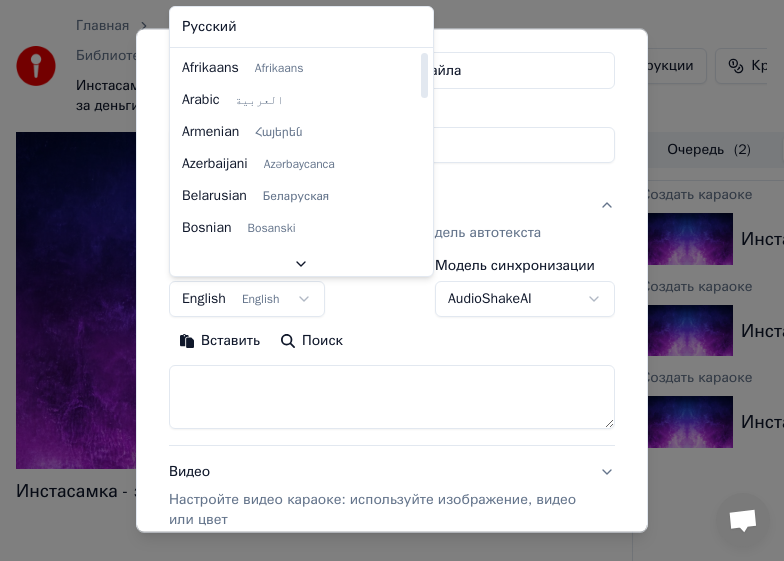 select on "**" 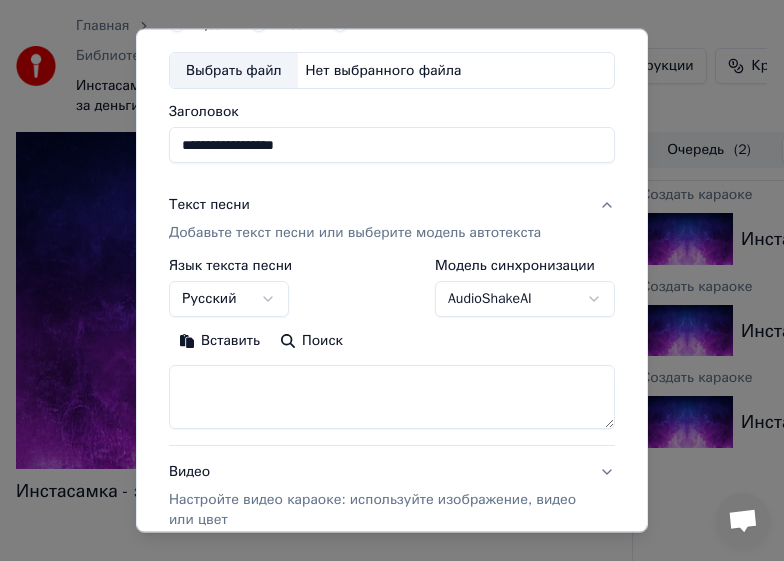 click at bounding box center (392, 397) 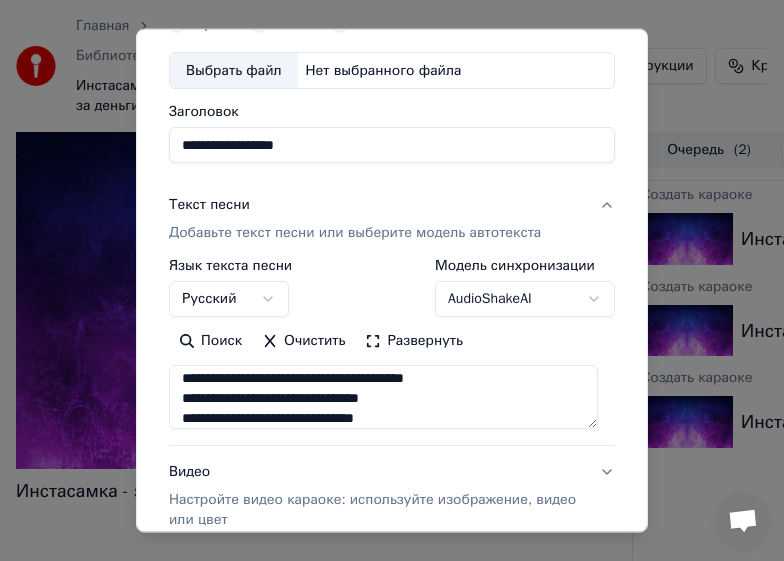 scroll, scrollTop: 445, scrollLeft: 0, axis: vertical 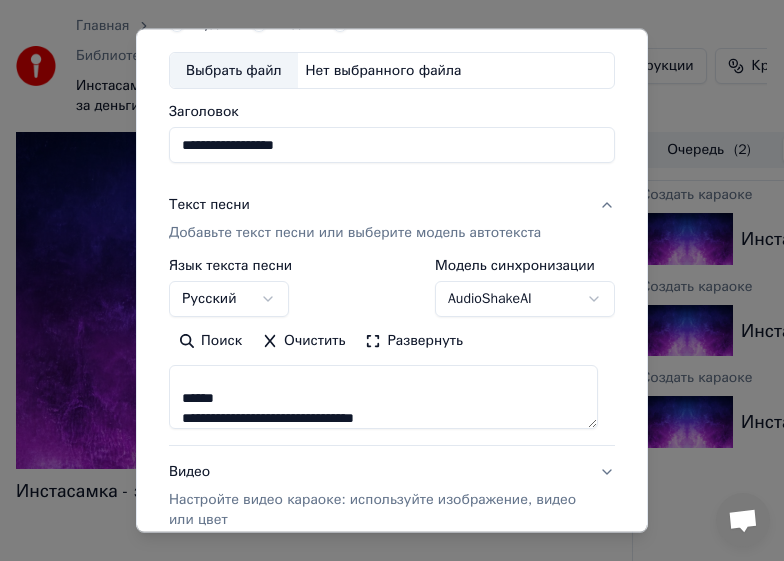 click on "**********" at bounding box center (383, 397) 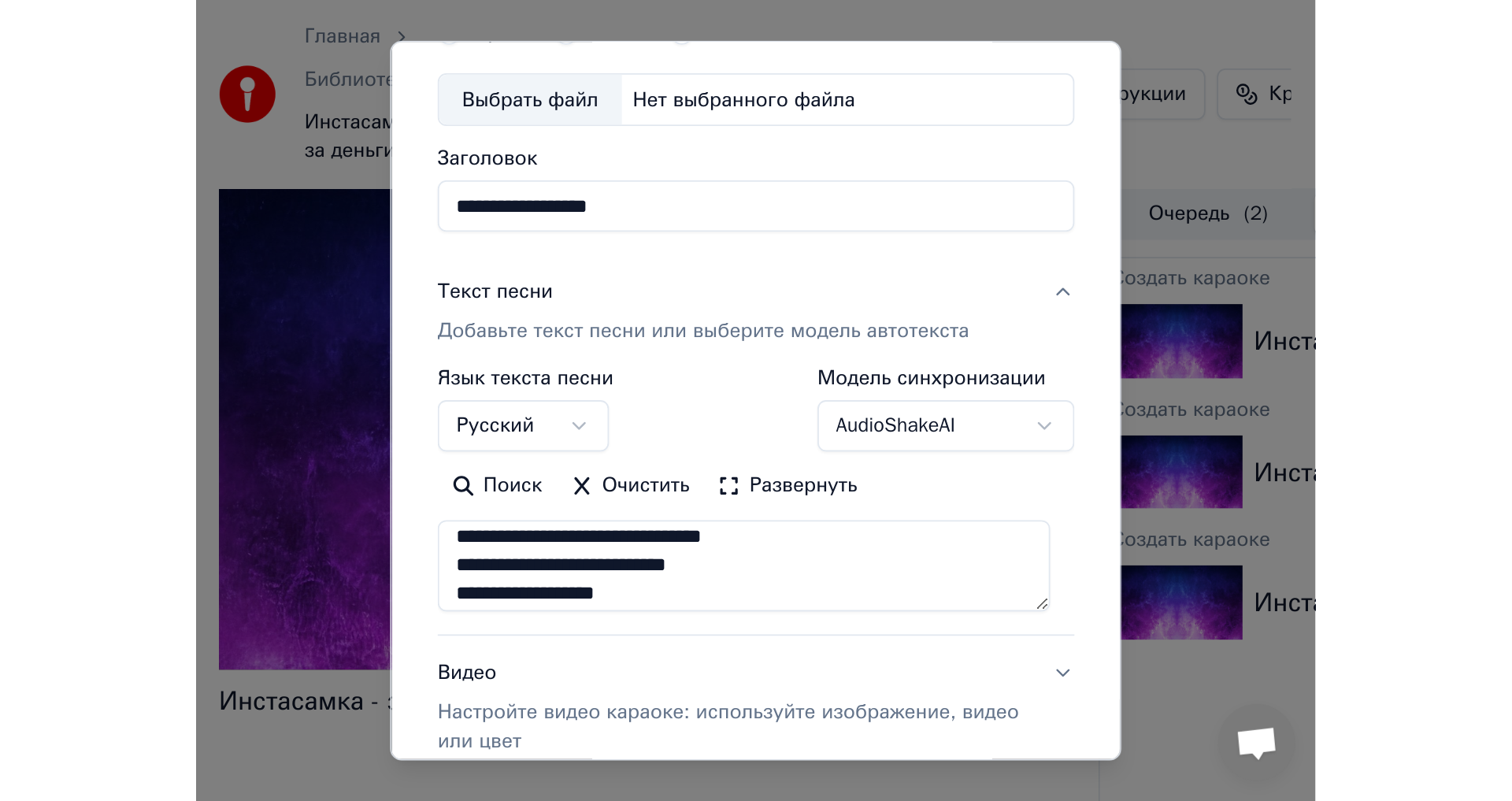 scroll, scrollTop: 6, scrollLeft: 0, axis: vertical 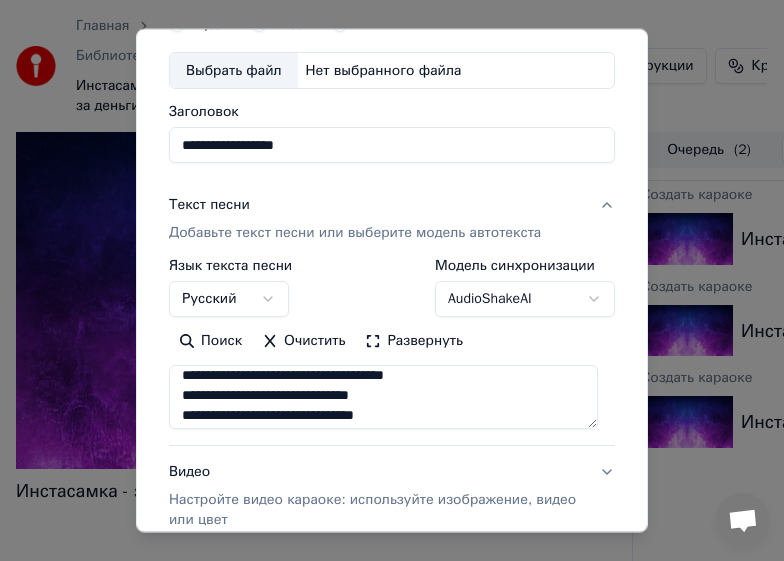 type on "**********" 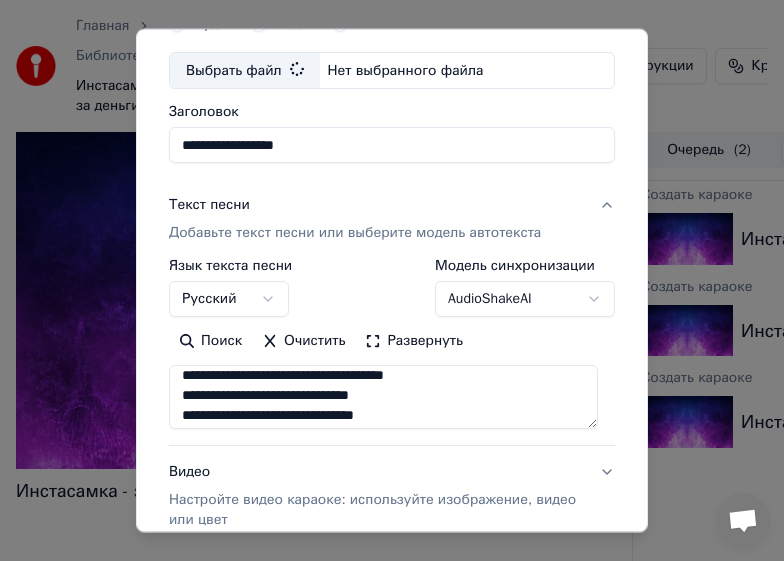type on "**********" 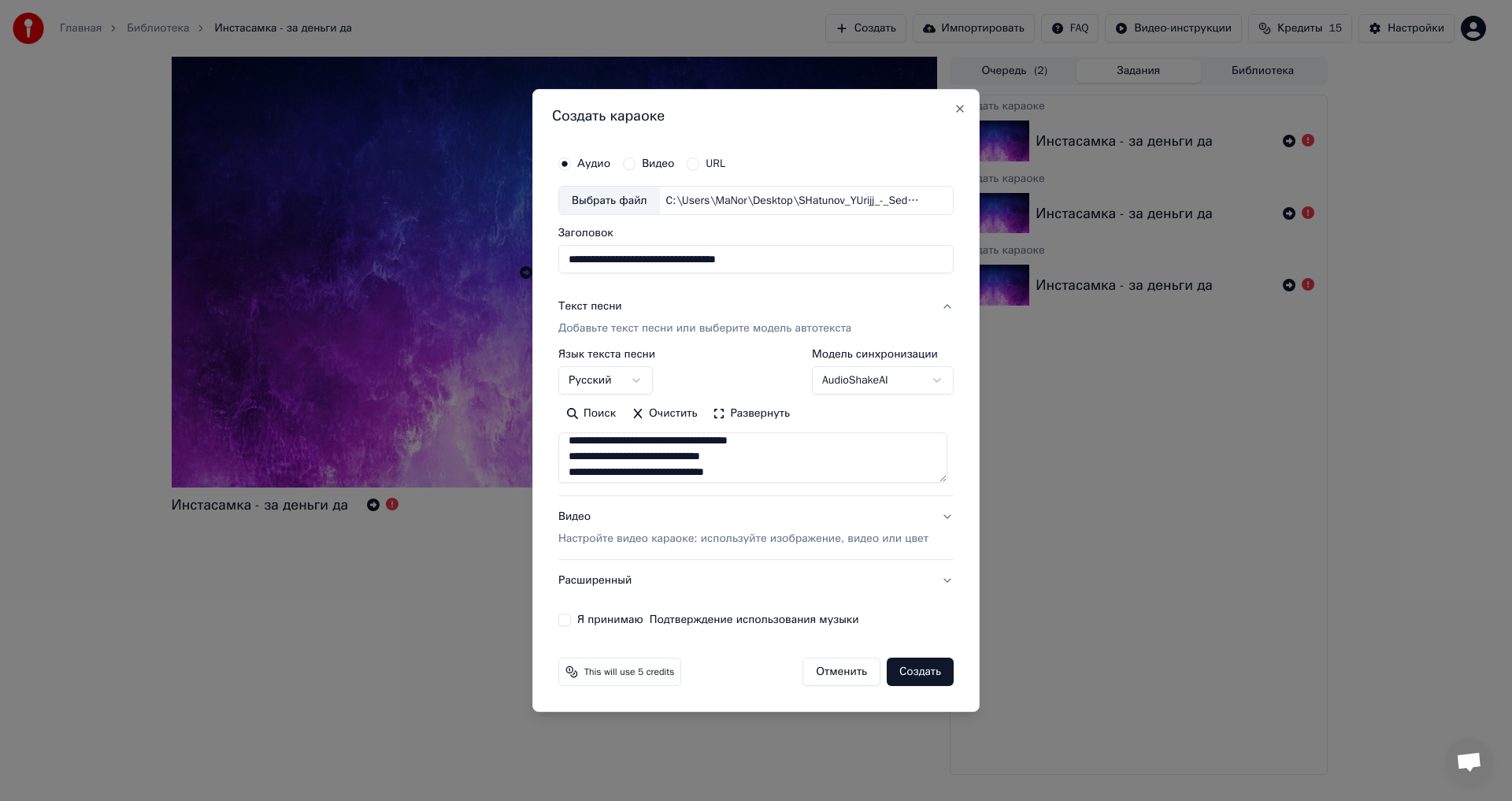 scroll, scrollTop: 0, scrollLeft: 0, axis: both 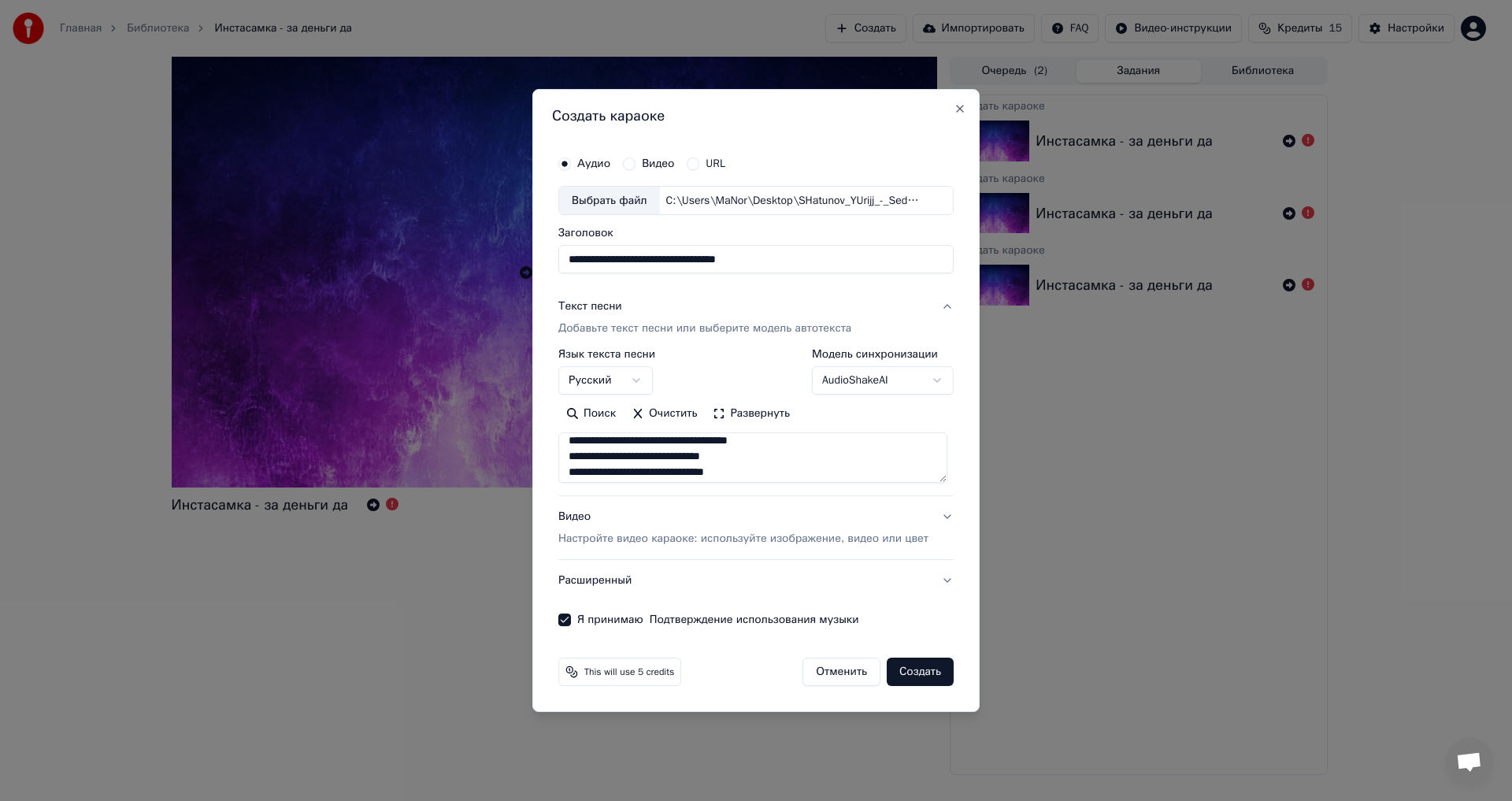 click on "Создать" at bounding box center (920, 672) 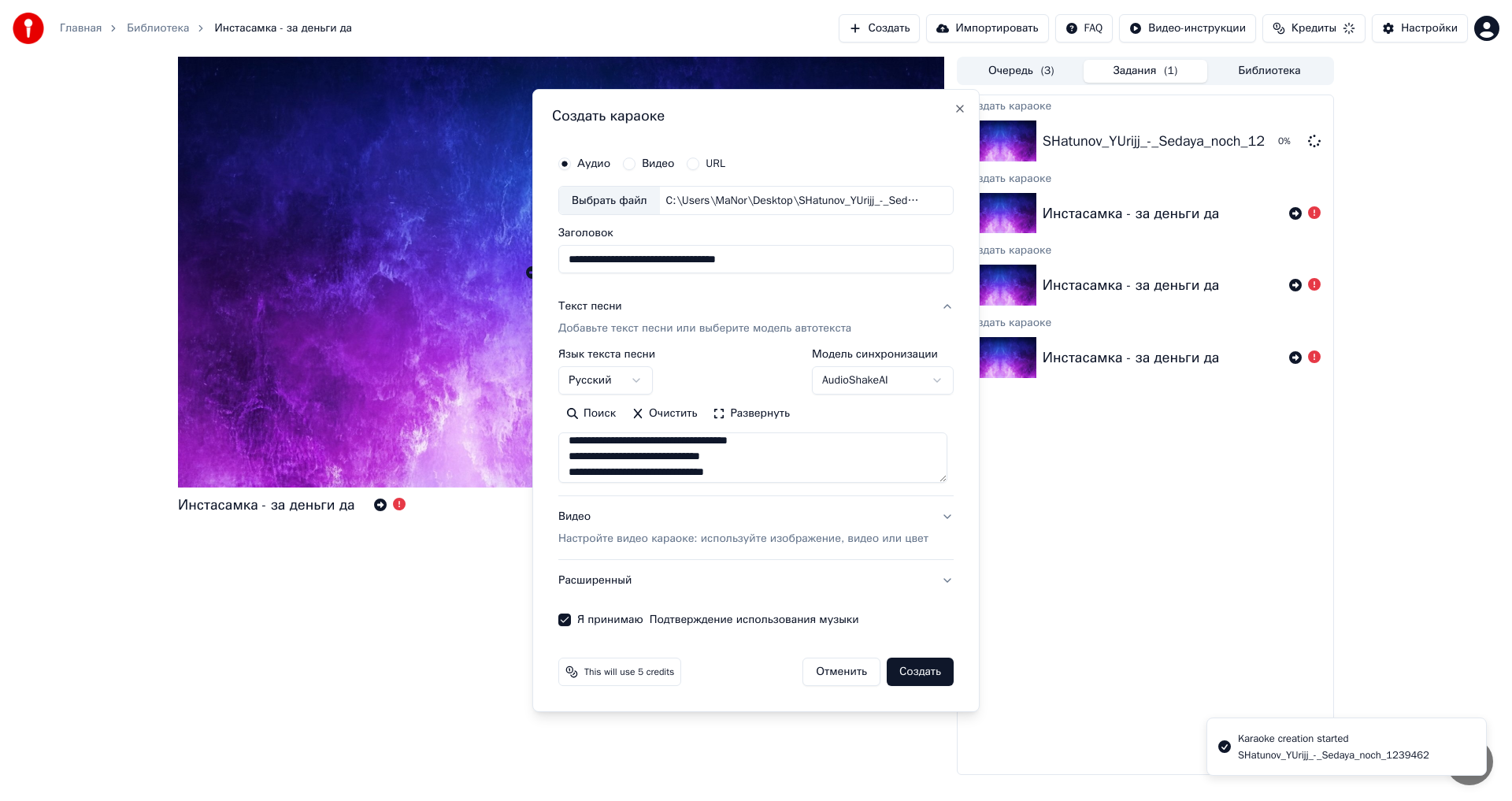type 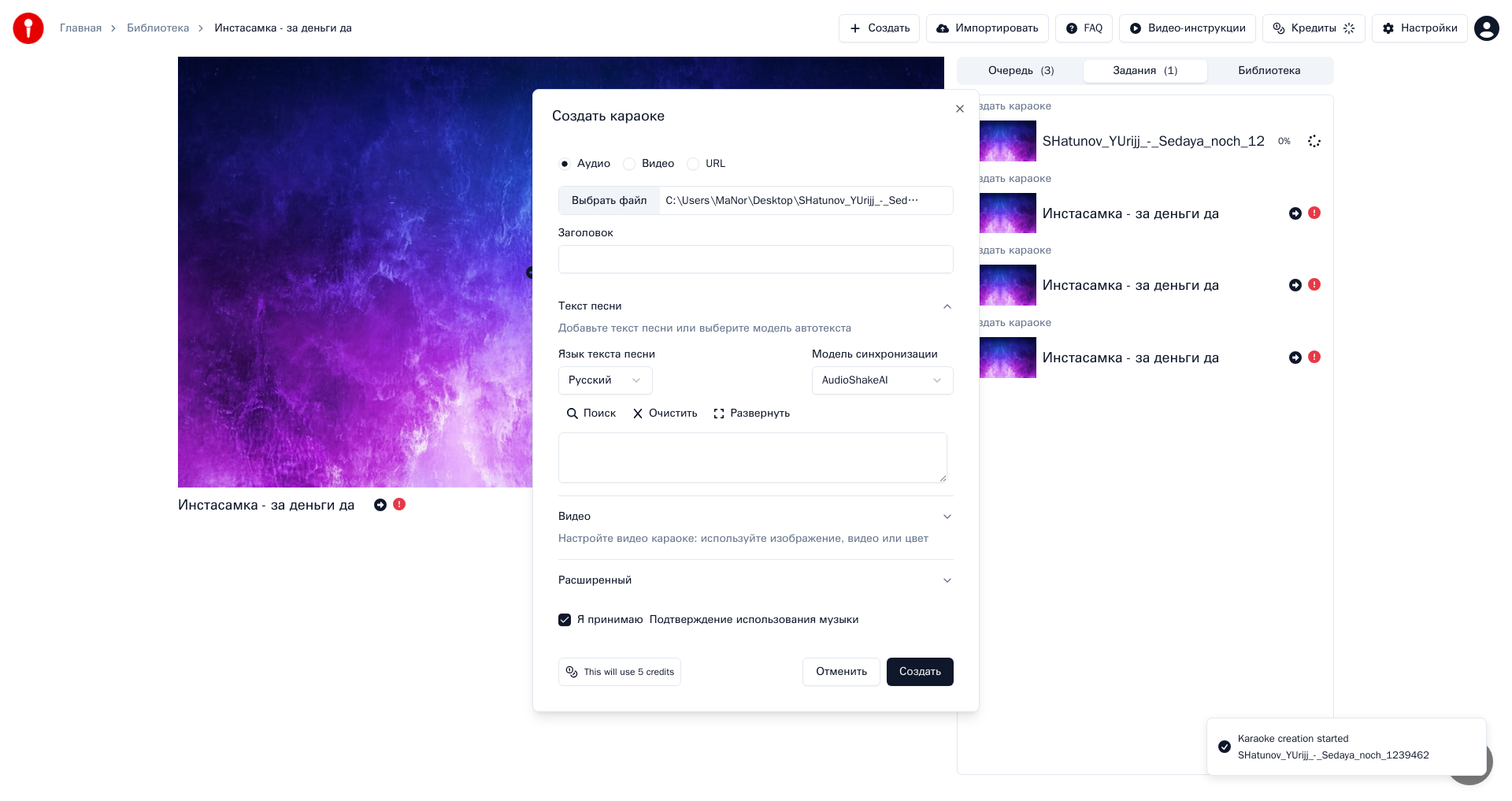 scroll, scrollTop: 0, scrollLeft: 0, axis: both 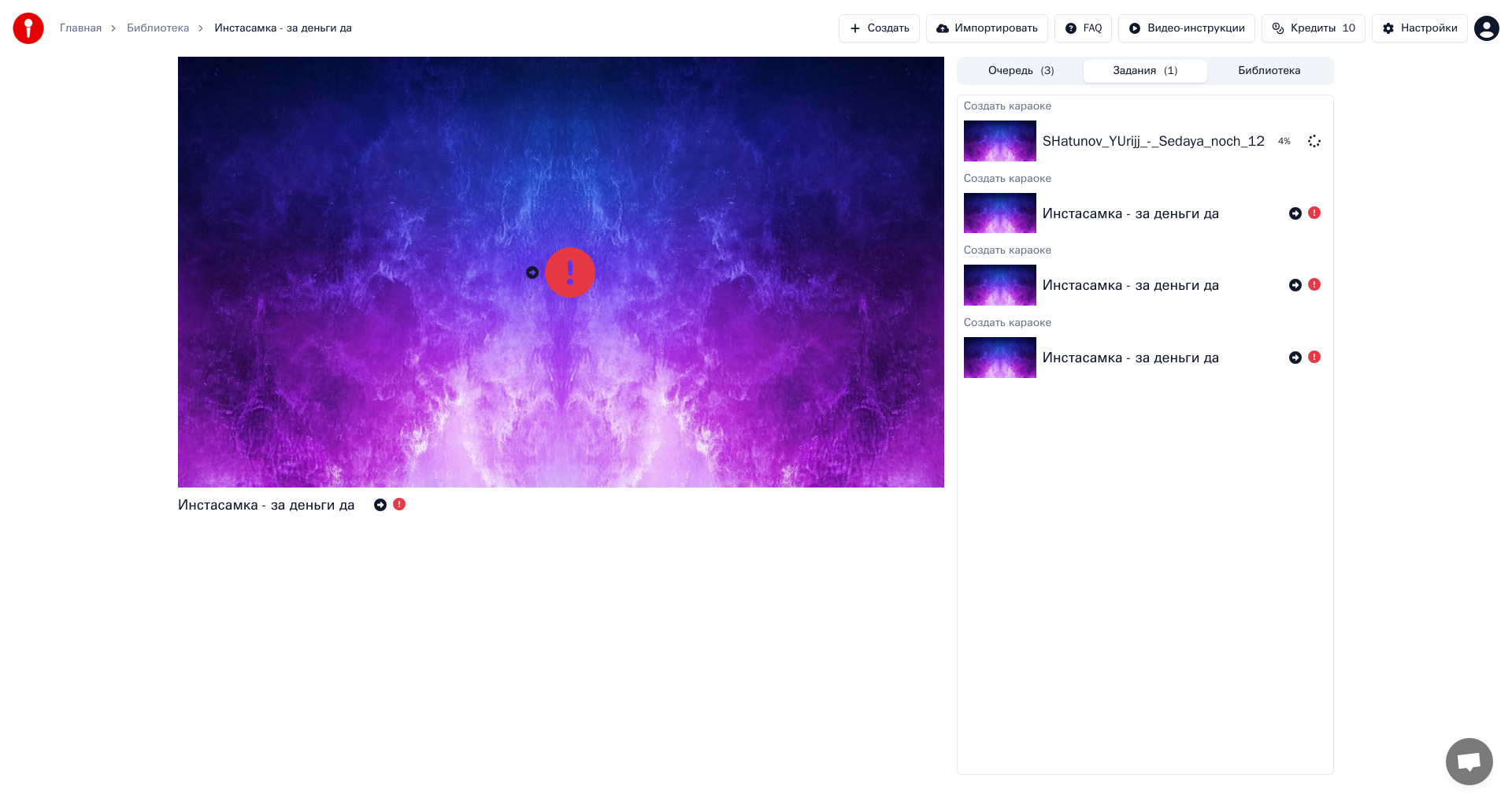 click on "Кредиты" at bounding box center [1313, 28] 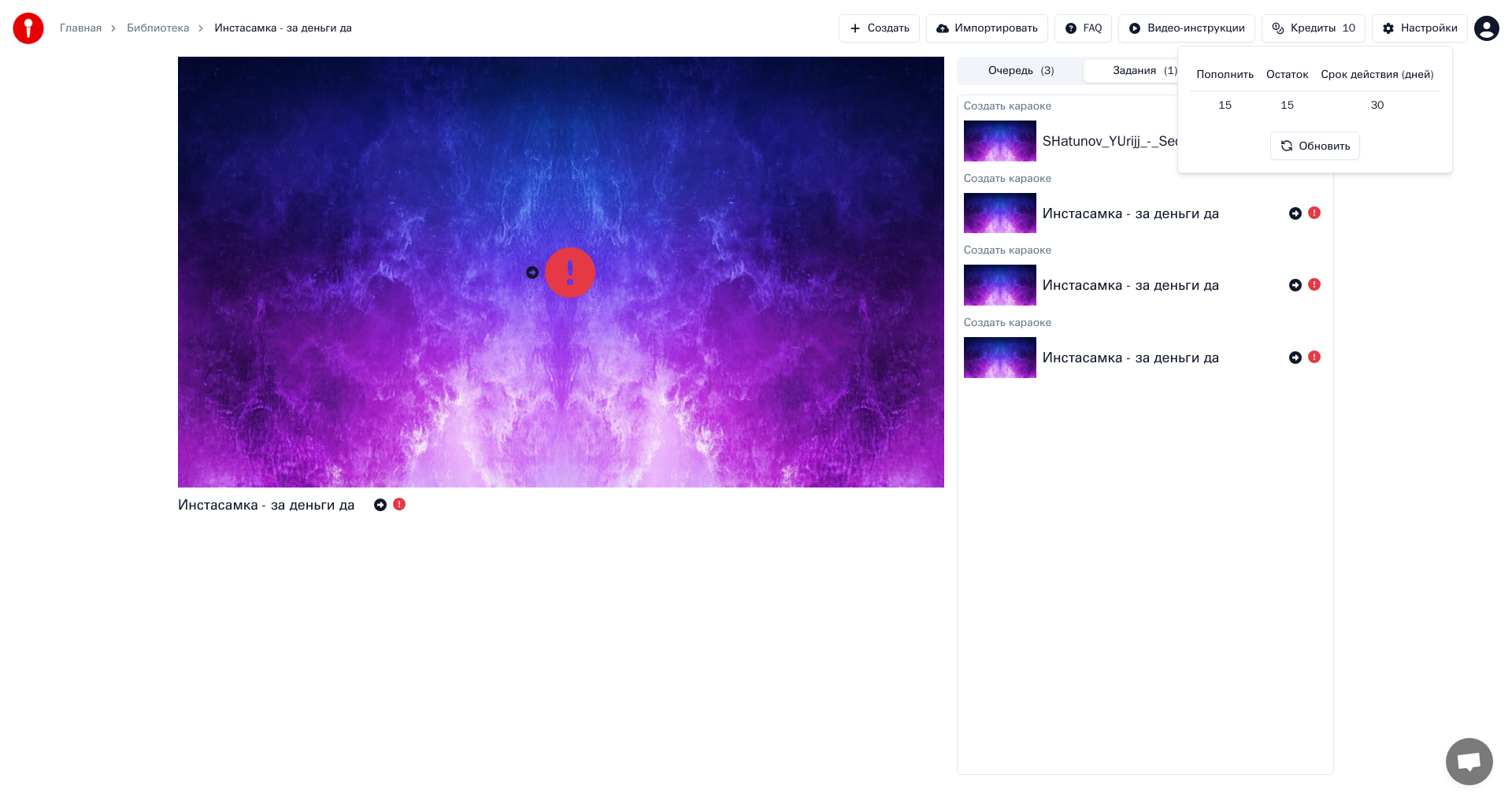 click on "Инстасамка - за деньги да Очередь ( 3 ) Задания ( 1 ) Библиотека Создать караоке SHatunov_YUrijj_-_Sedaya_noch_1239462 6 % Создать караоке Инстасамка - за деньги да Создать караоке Инстасамка - за деньги да Создать караоке Инстасамка - за деньги да" at bounding box center (756, 416) 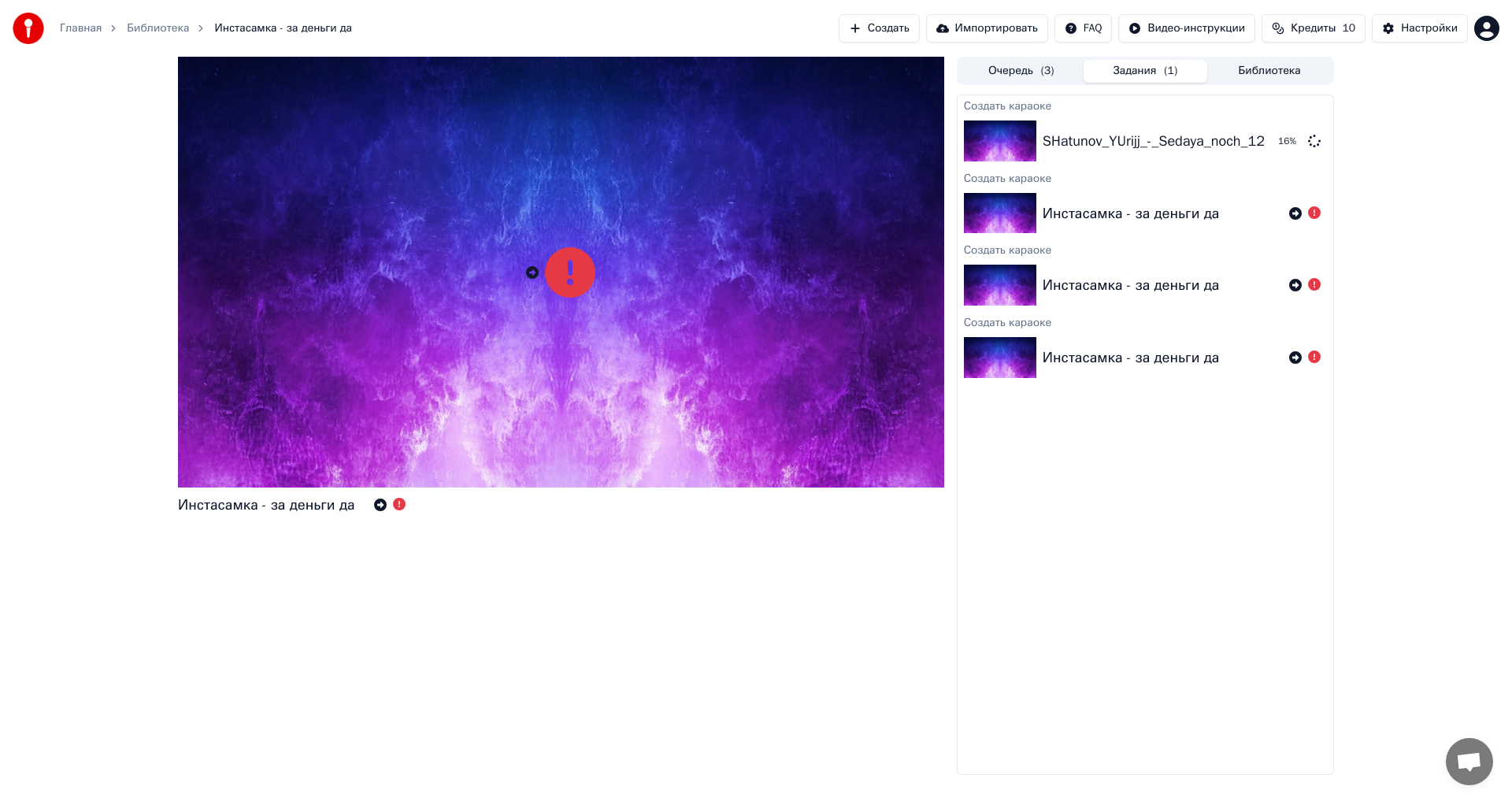 click on "Очередь ( 3 )" at bounding box center [1021, 71] 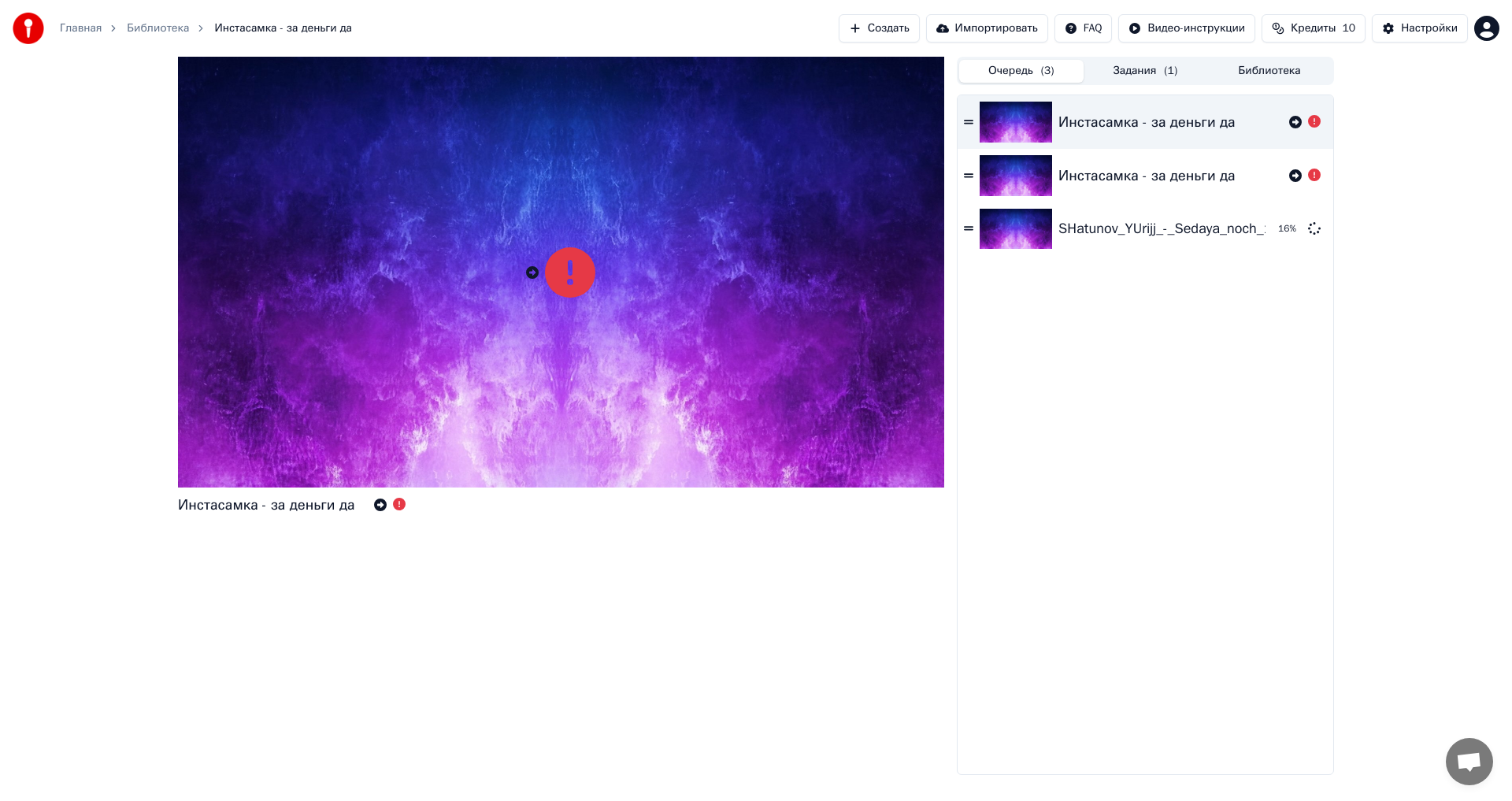 click on "Библиотека" at bounding box center [1269, 71] 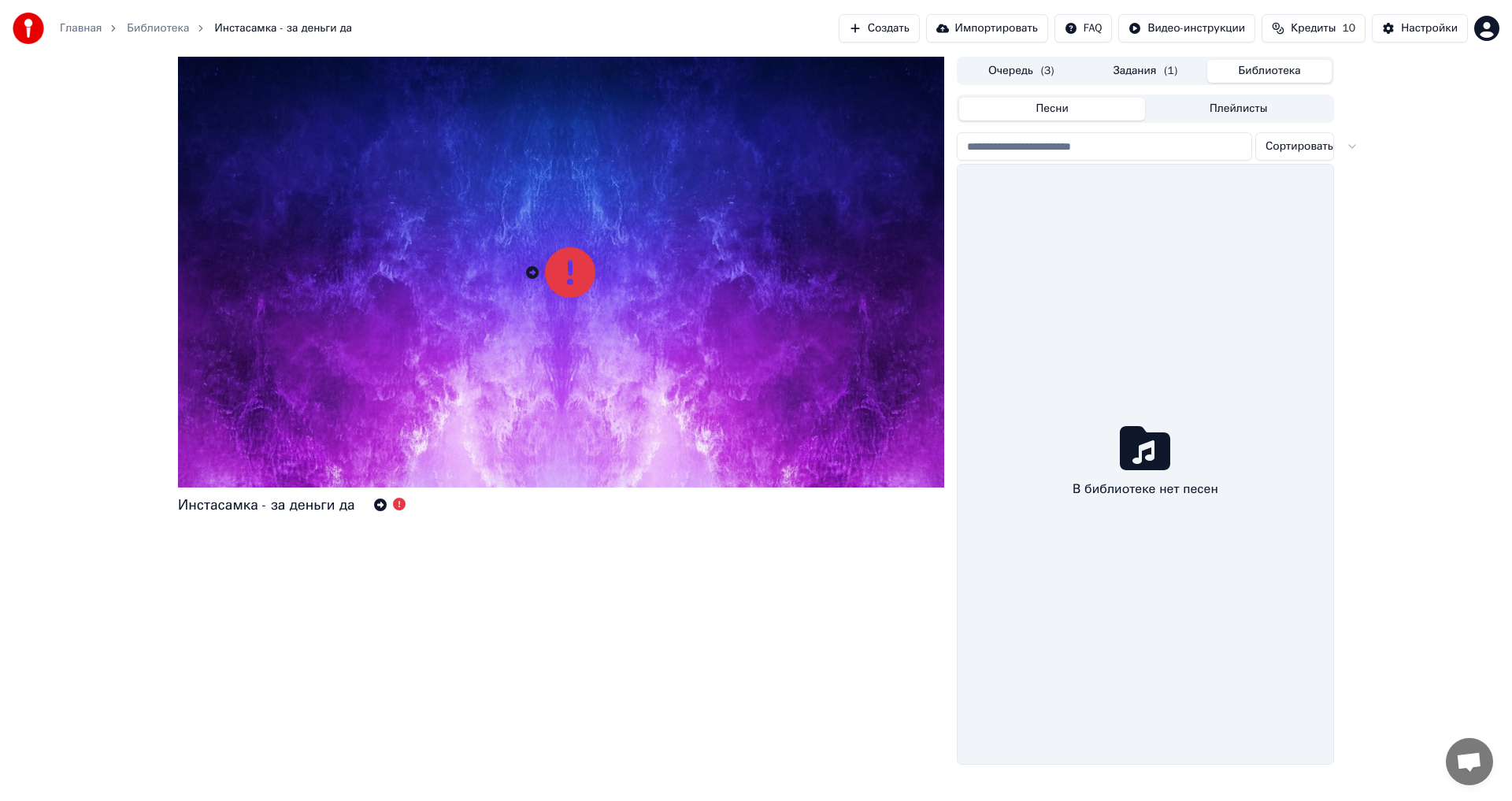 click on "Задания ( 1 )" at bounding box center [1146, 71] 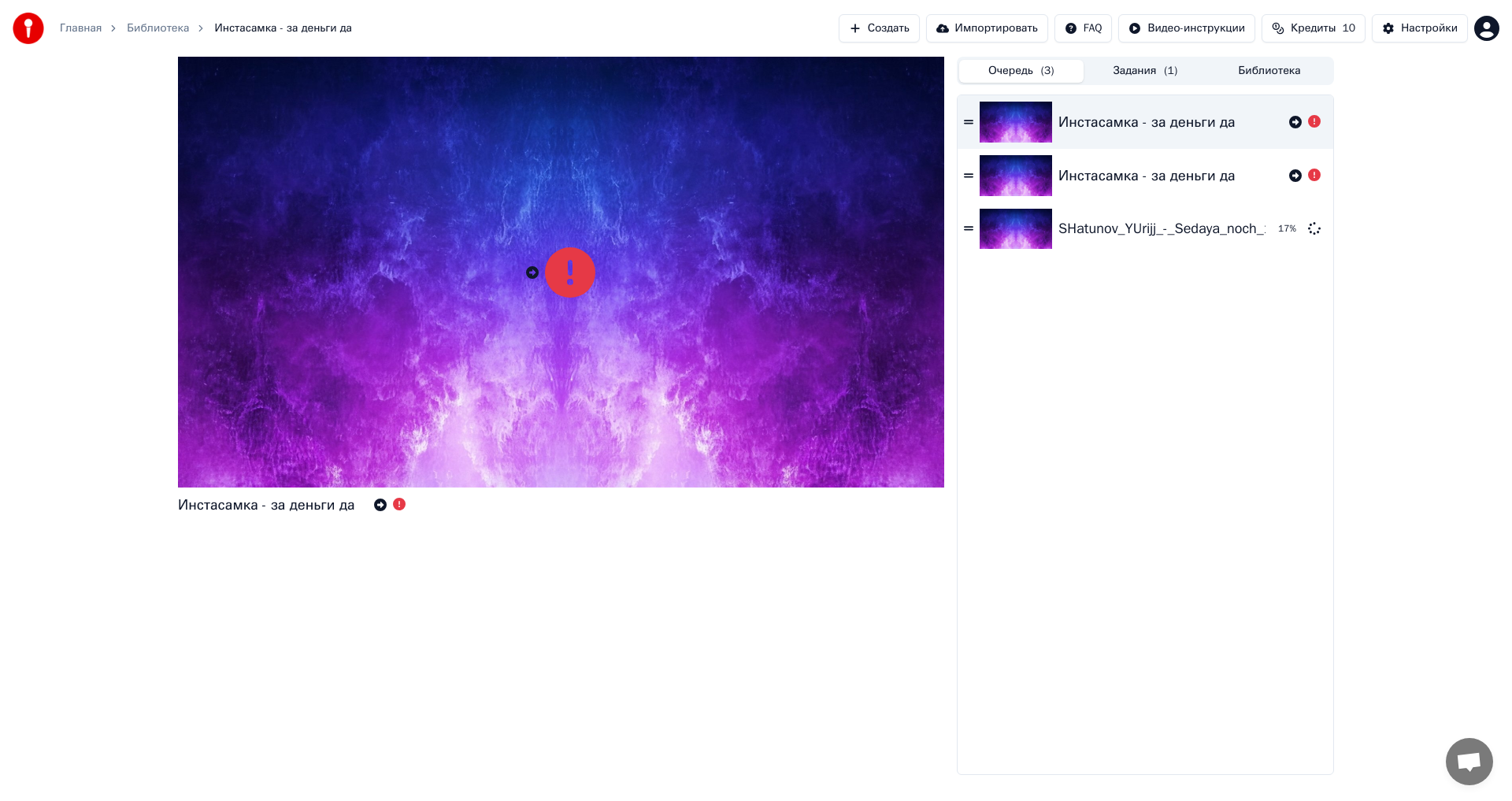 click on "Очередь ( 3 )" at bounding box center (1021, 71) 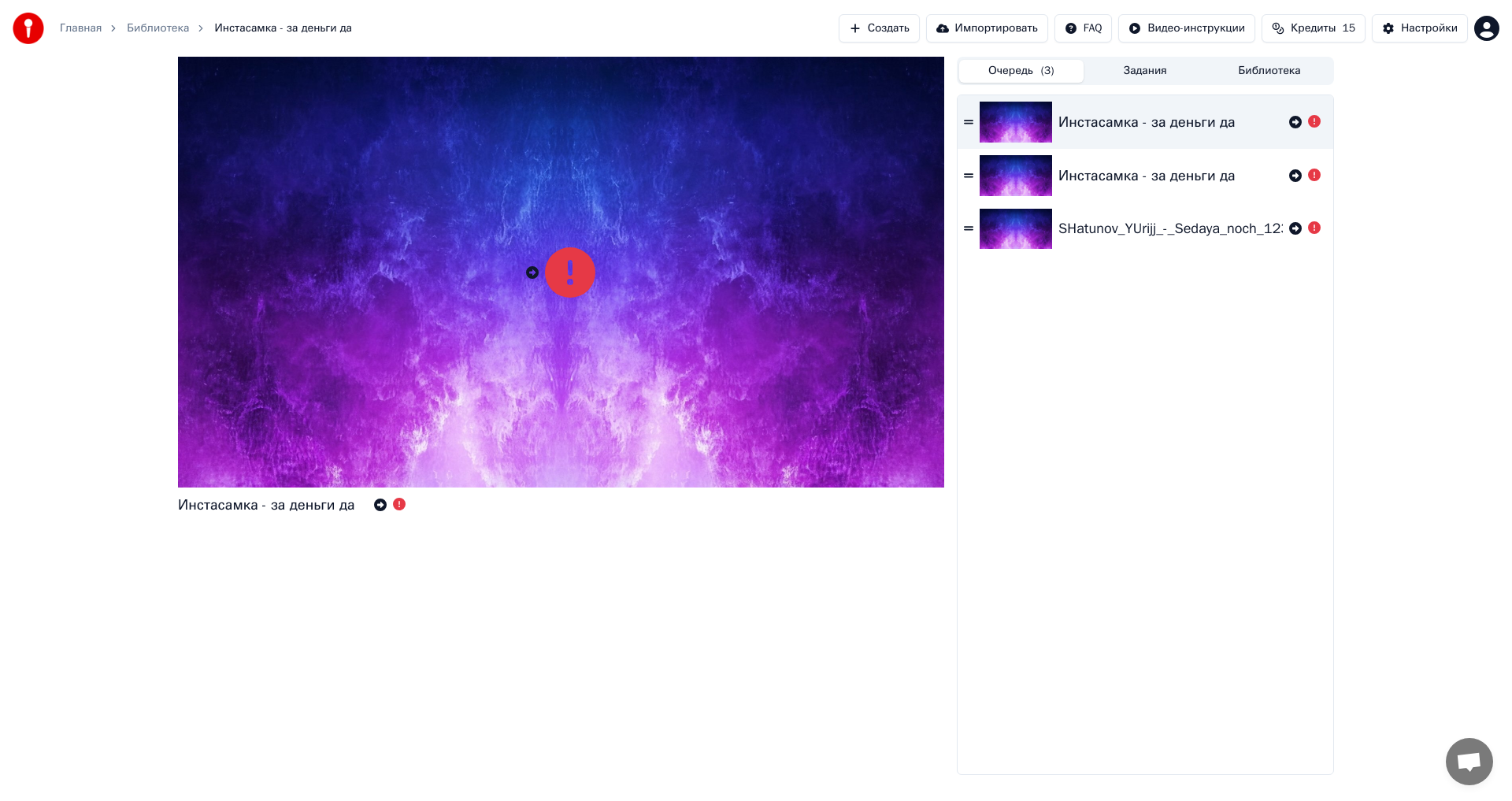 click on "Задания" at bounding box center (1146, 71) 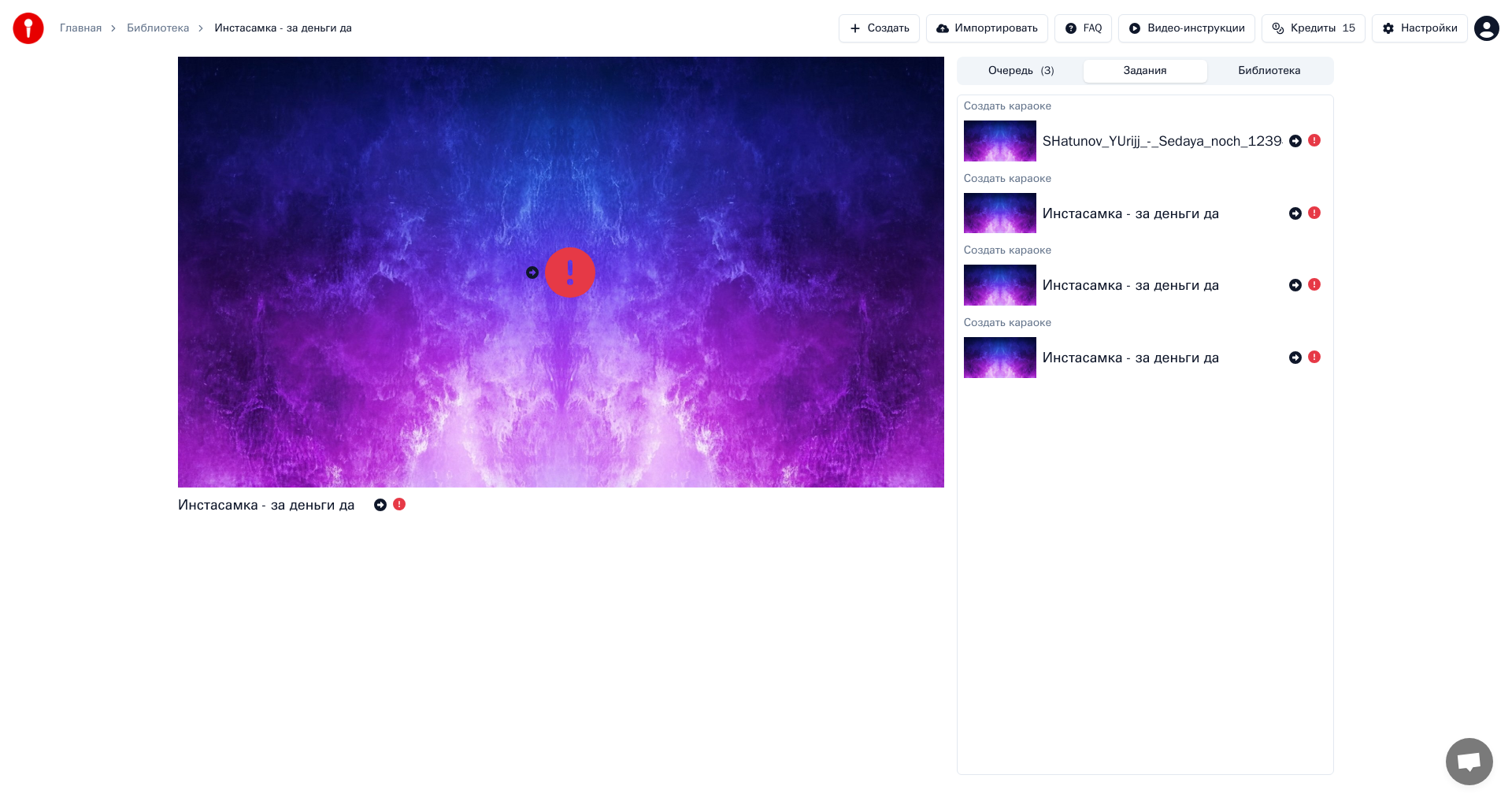click on "15" at bounding box center (1348, 28) 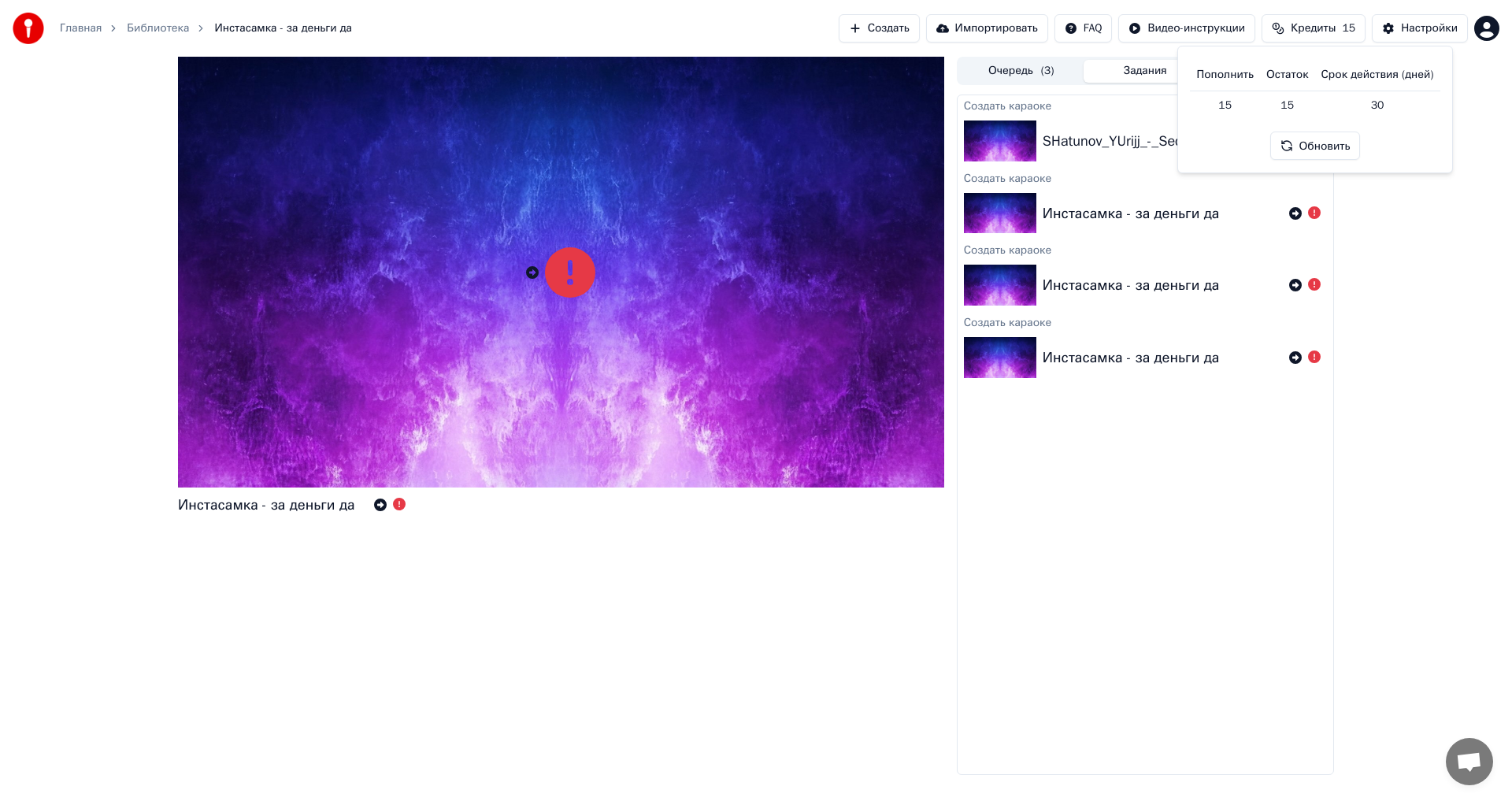 click on "Инстасамка - за деньги да Очередь ( 3 ) Задания Библиотека Создать караоке SHatunov_YUrijj_-_Sedaya_noch_1239462 Создать караоке Инстасамка - за деньги да Создать караоке Инстасамка - за деньги да Создать караоке Инстасамка - за деньги да" at bounding box center (756, 416) 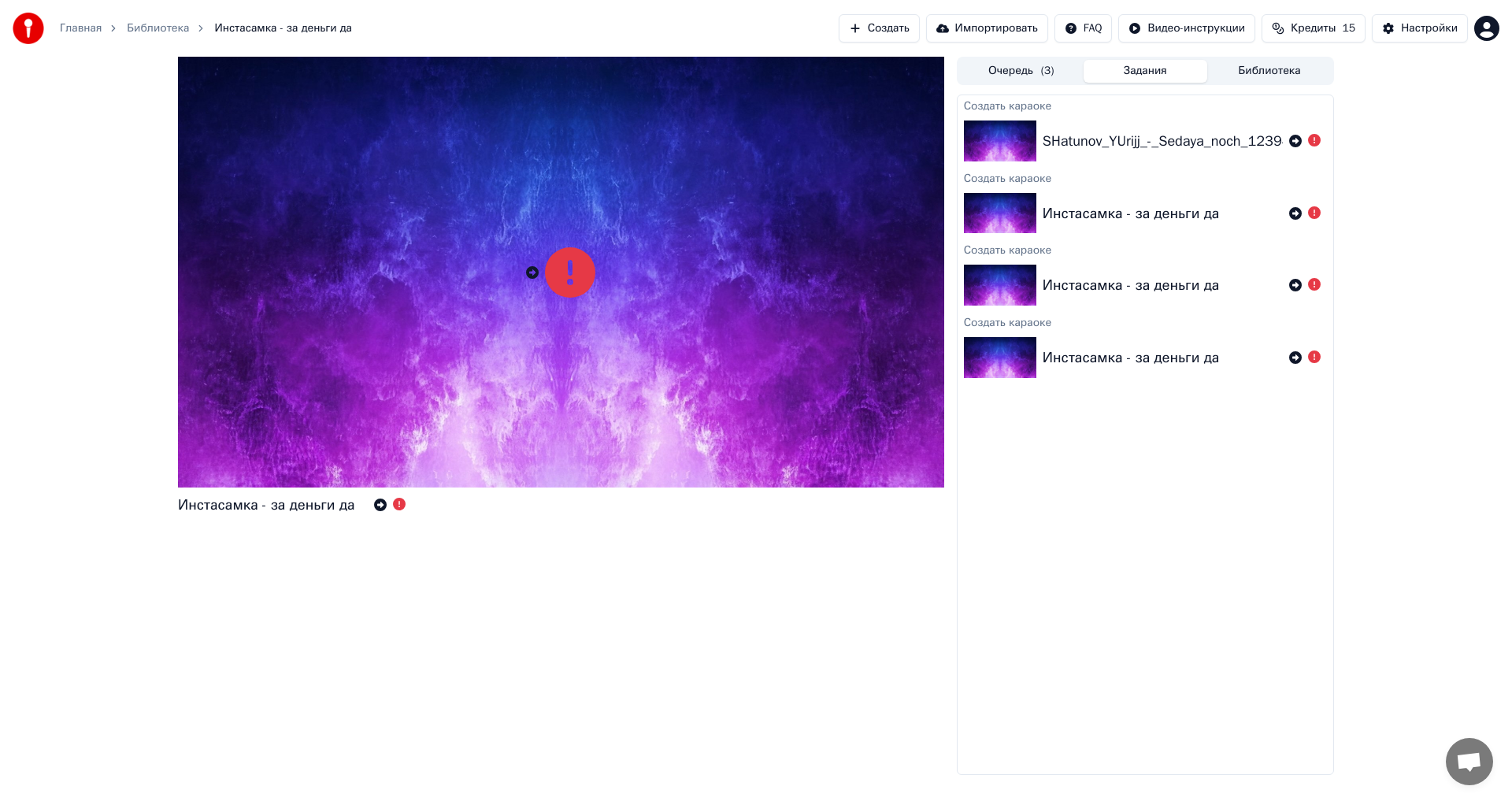click on "Библиотека" at bounding box center [1269, 71] 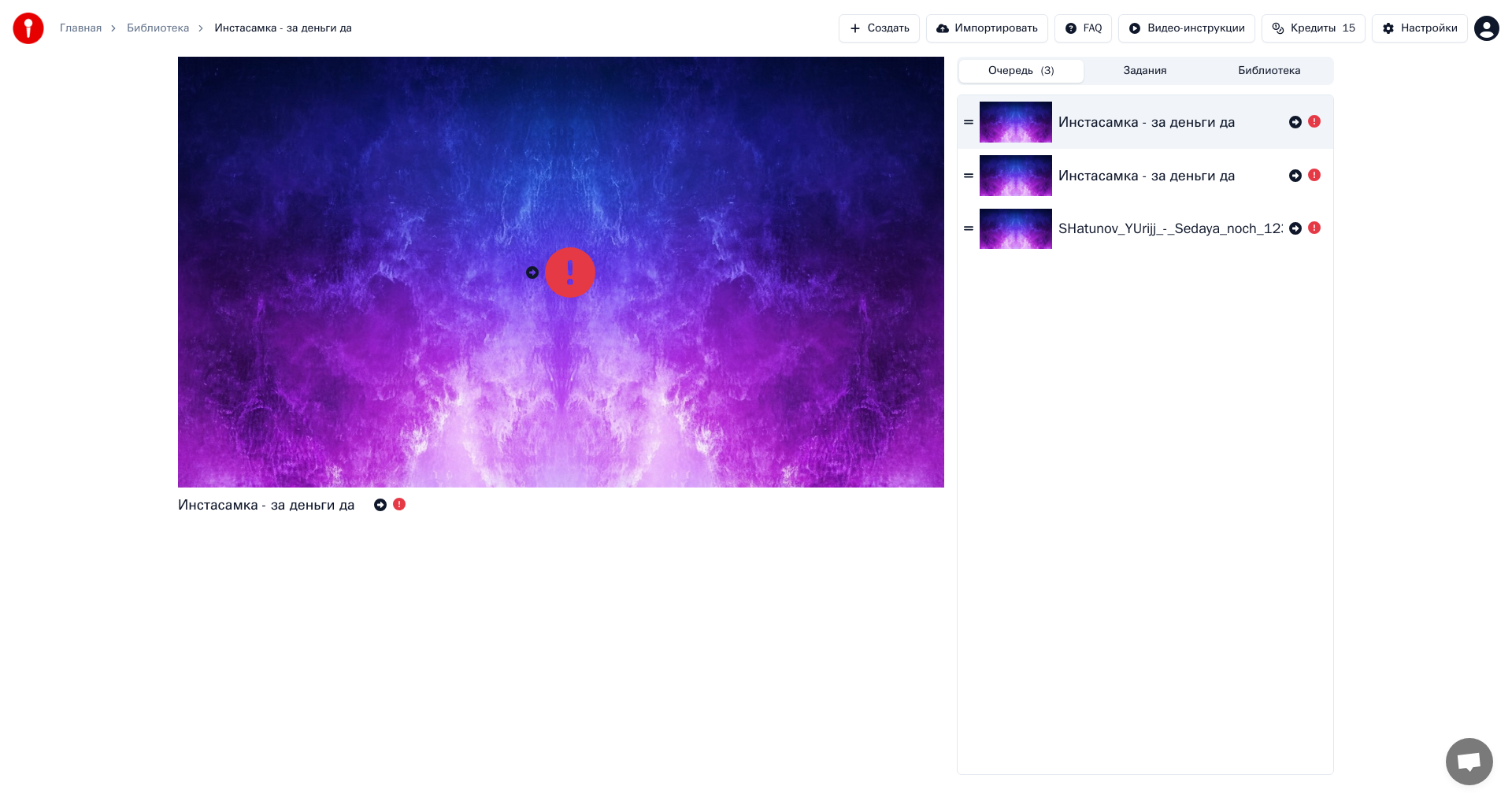 click on "Очередь ( 3 )" at bounding box center [1021, 71] 